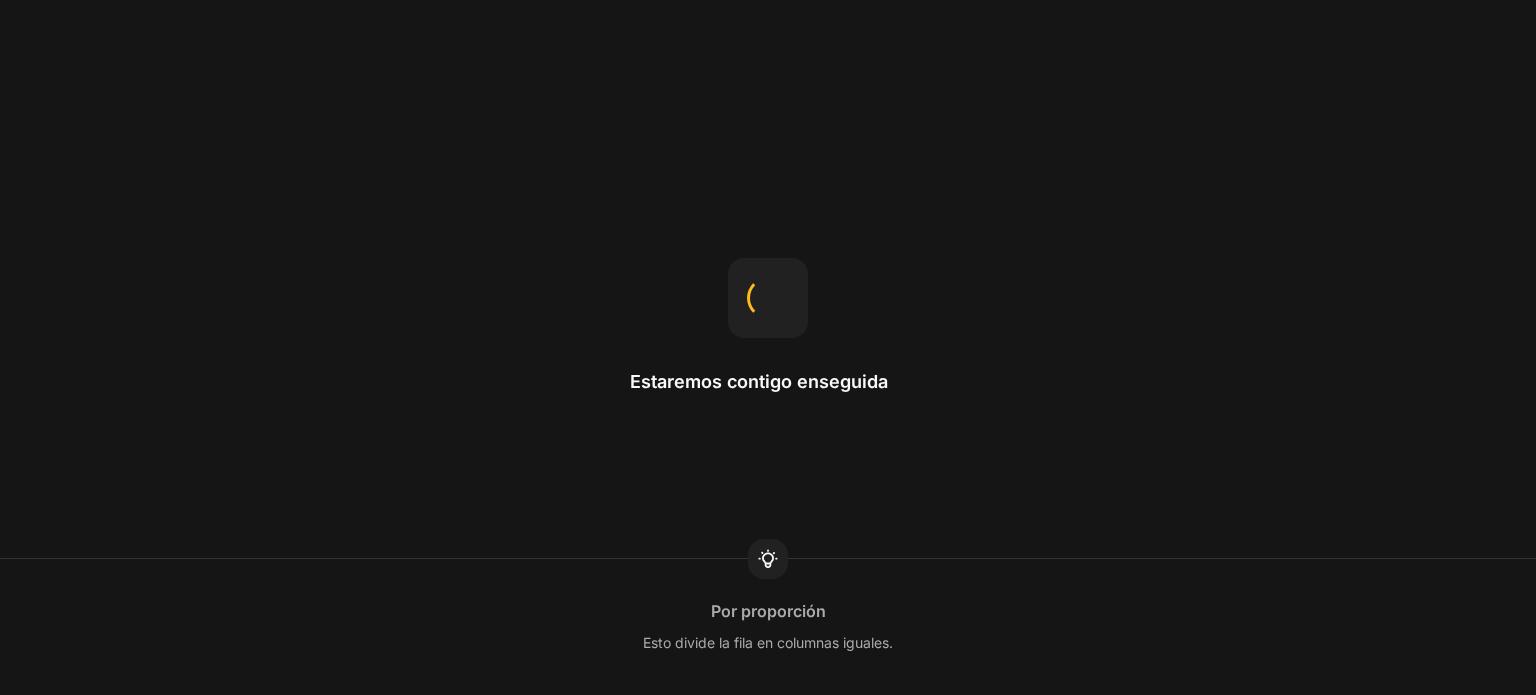scroll, scrollTop: 0, scrollLeft: 0, axis: both 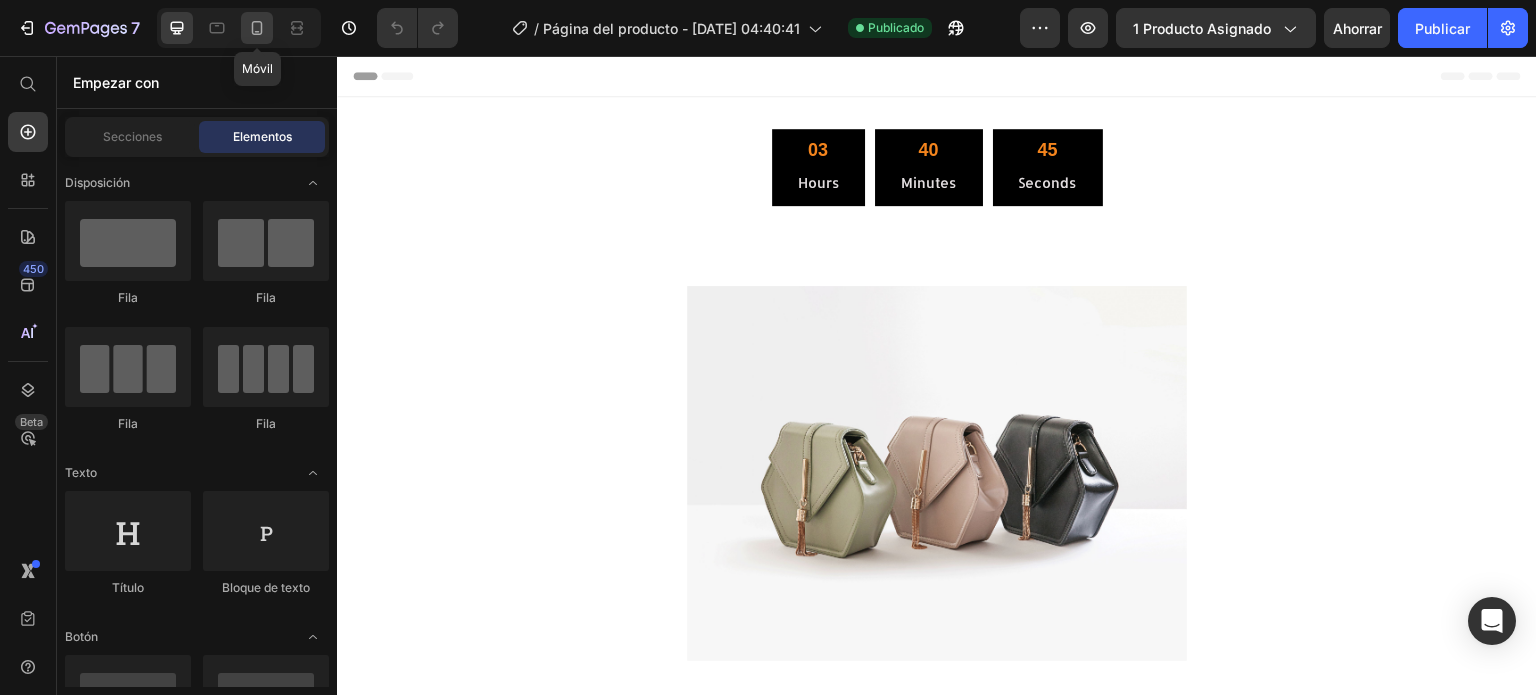 click 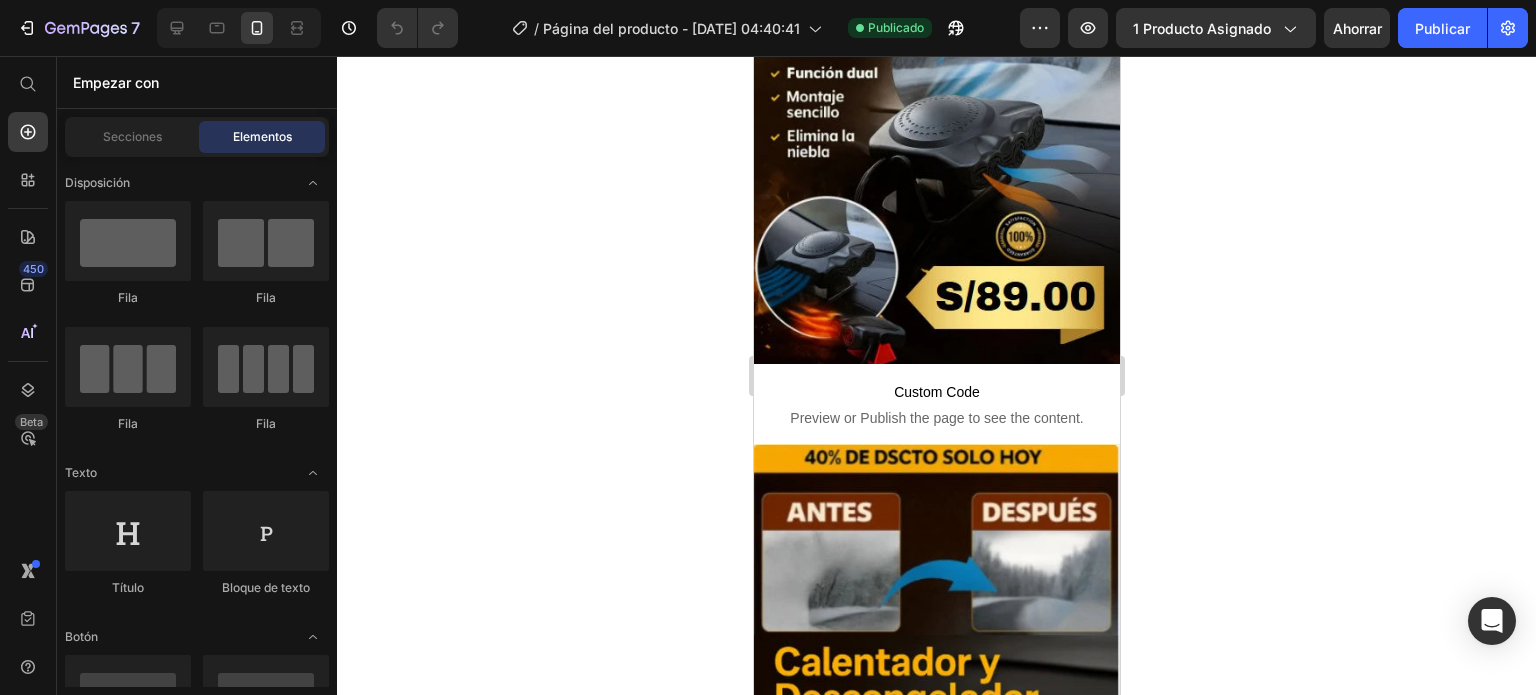 scroll, scrollTop: 408, scrollLeft: 0, axis: vertical 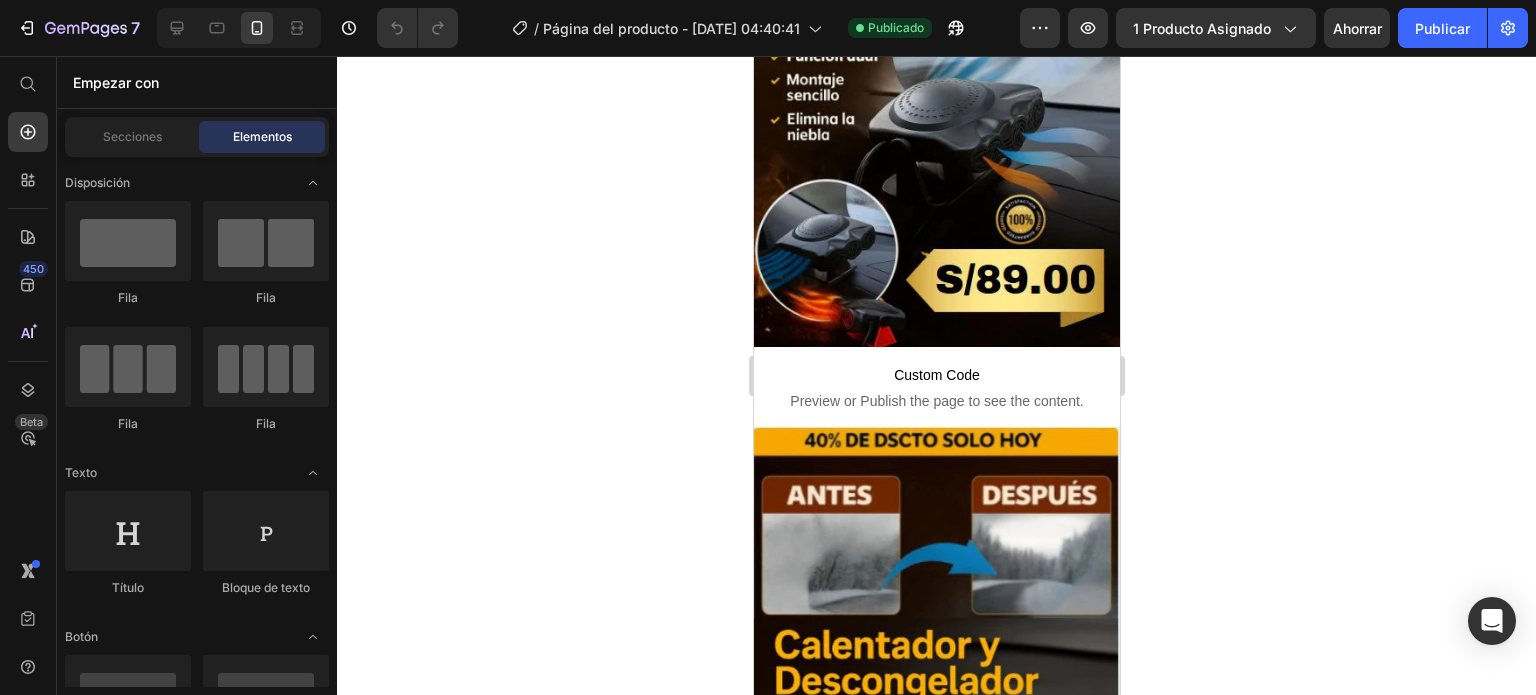 drag, startPoint x: 1112, startPoint y: 191, endPoint x: 1873, endPoint y: 346, distance: 776.62476 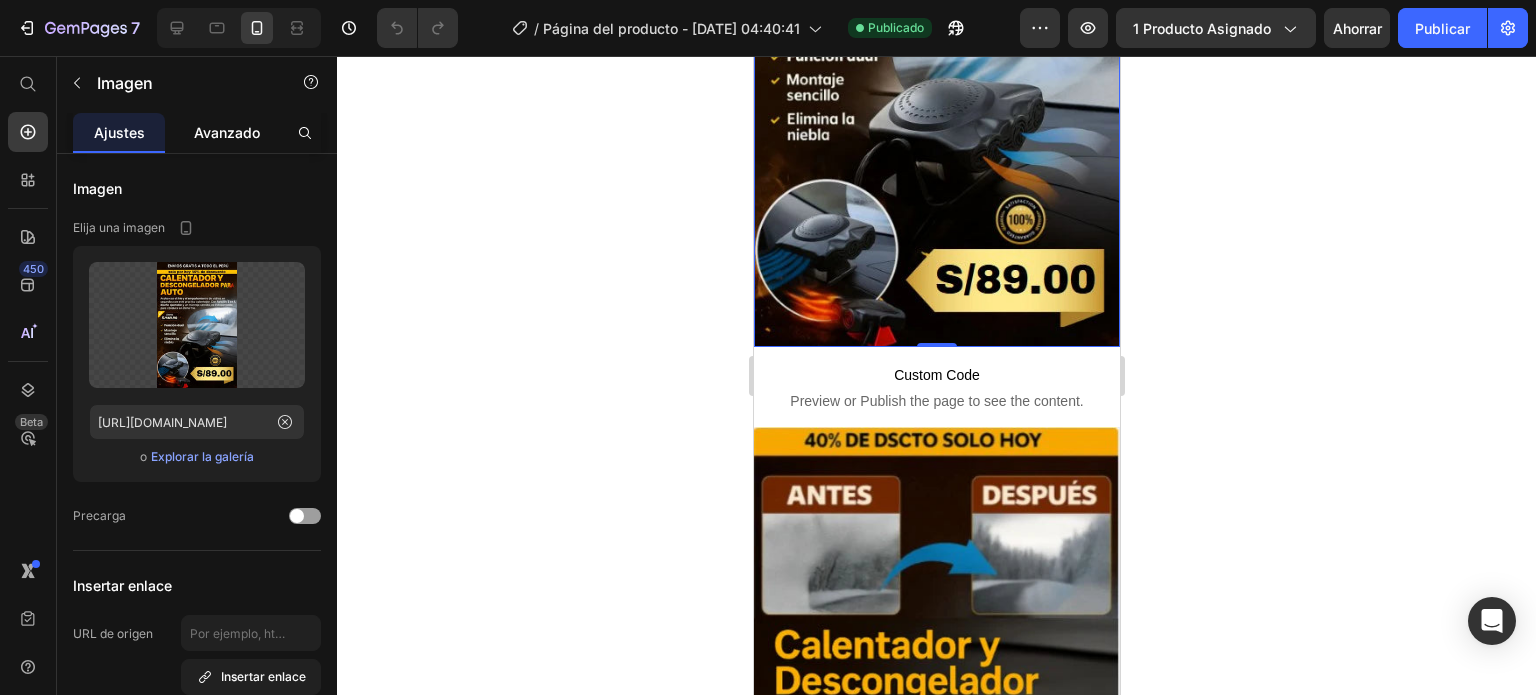 click on "Avanzado" at bounding box center [227, 132] 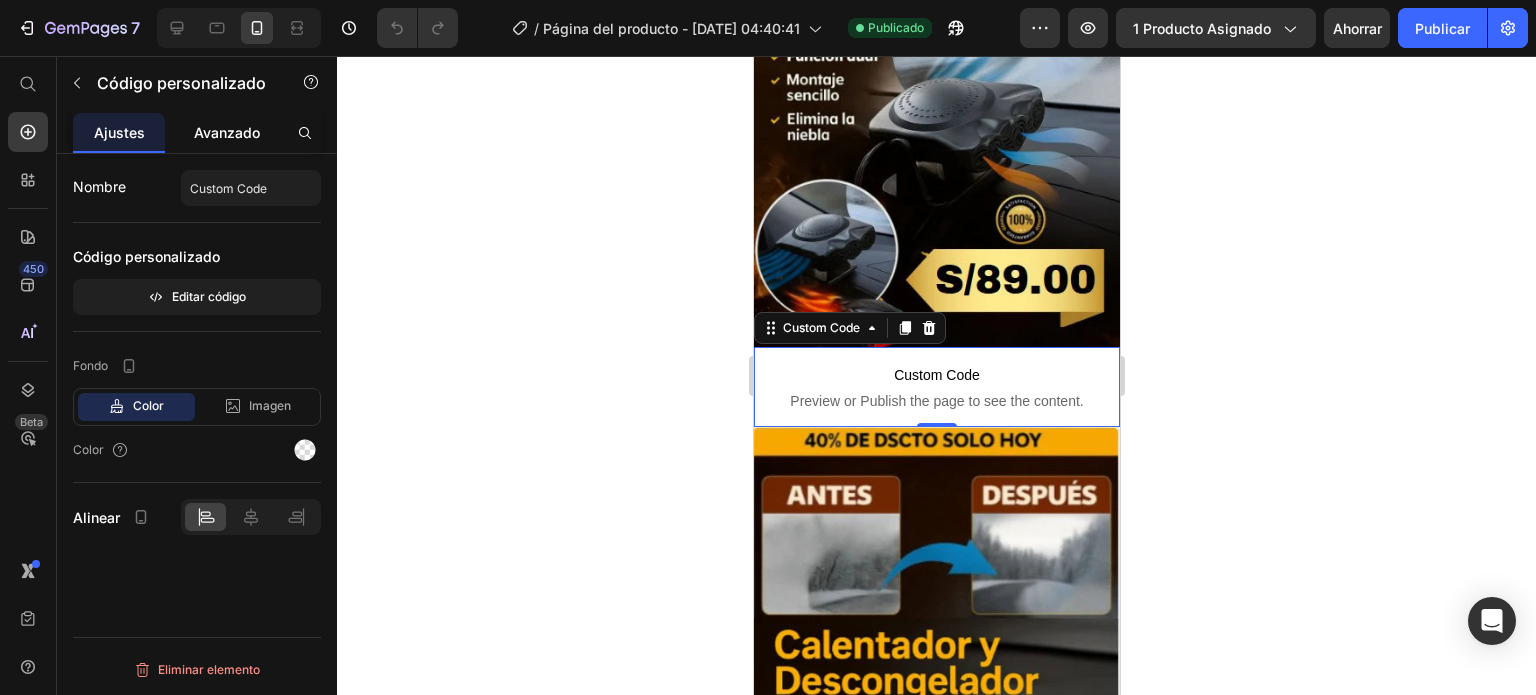 click on "Avanzado" at bounding box center [227, 132] 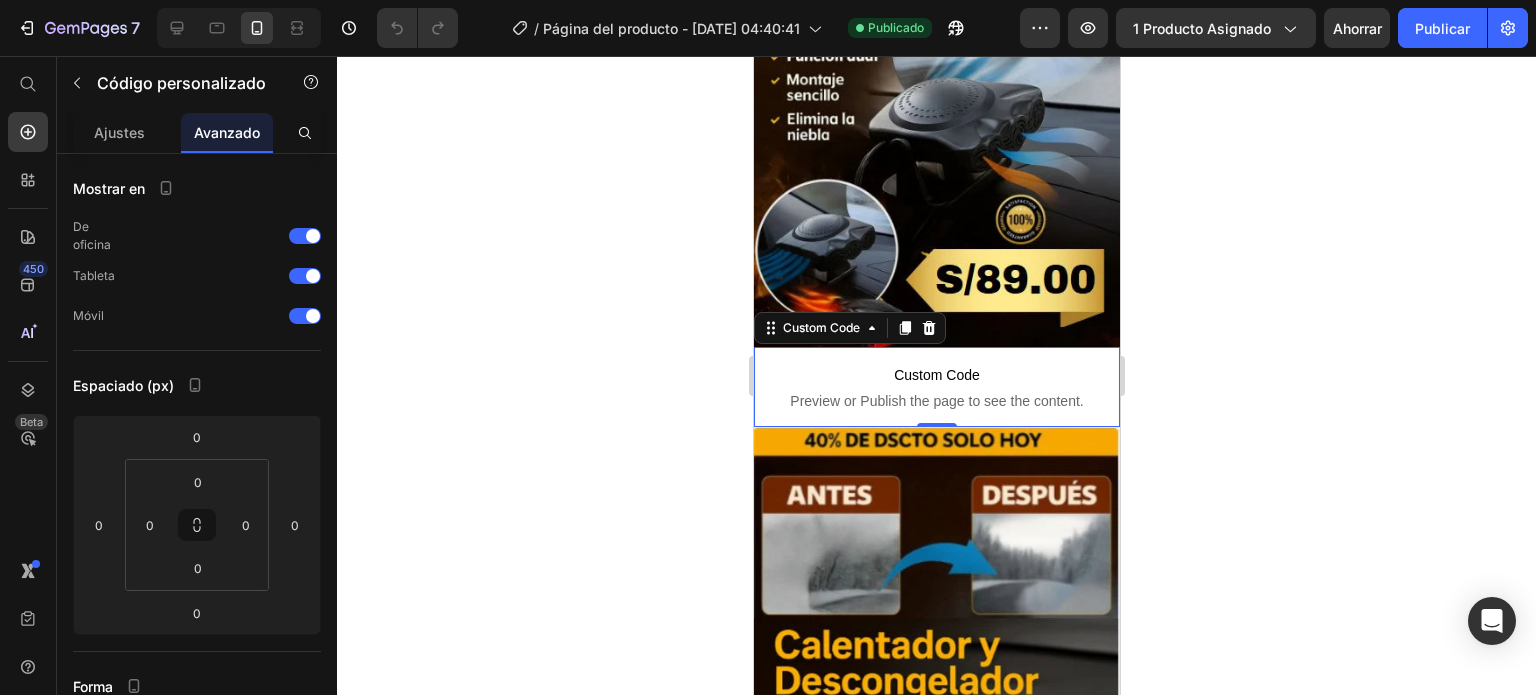 click 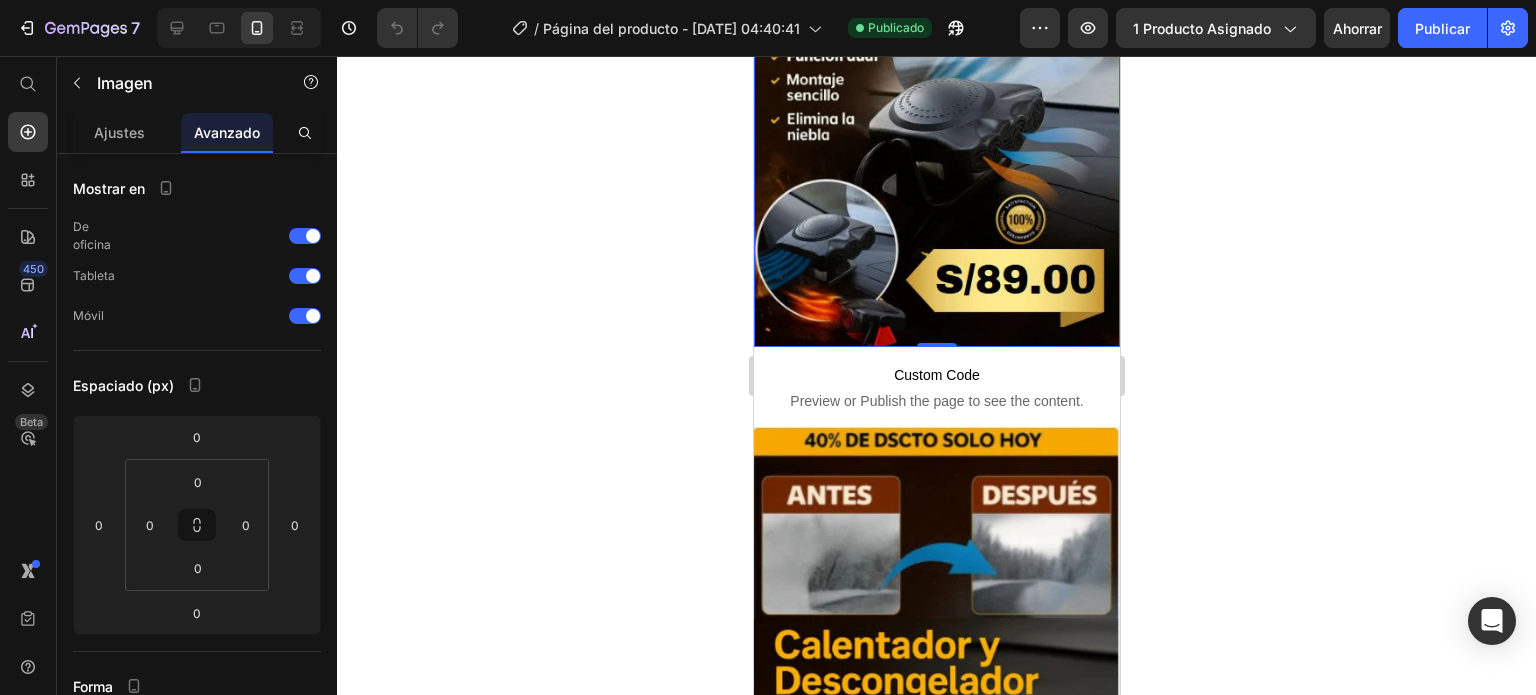 click 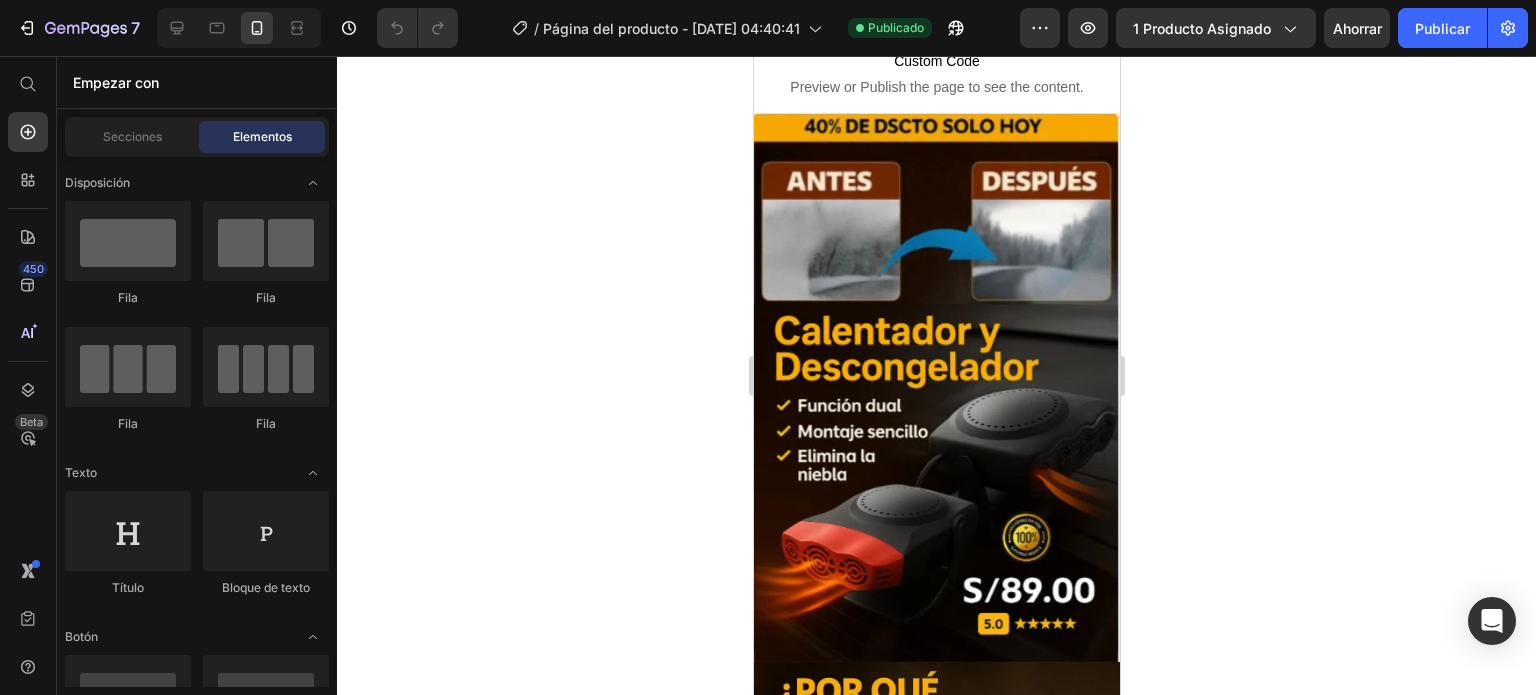drag, startPoint x: 1106, startPoint y: 302, endPoint x: 1877, endPoint y: 438, distance: 782.90295 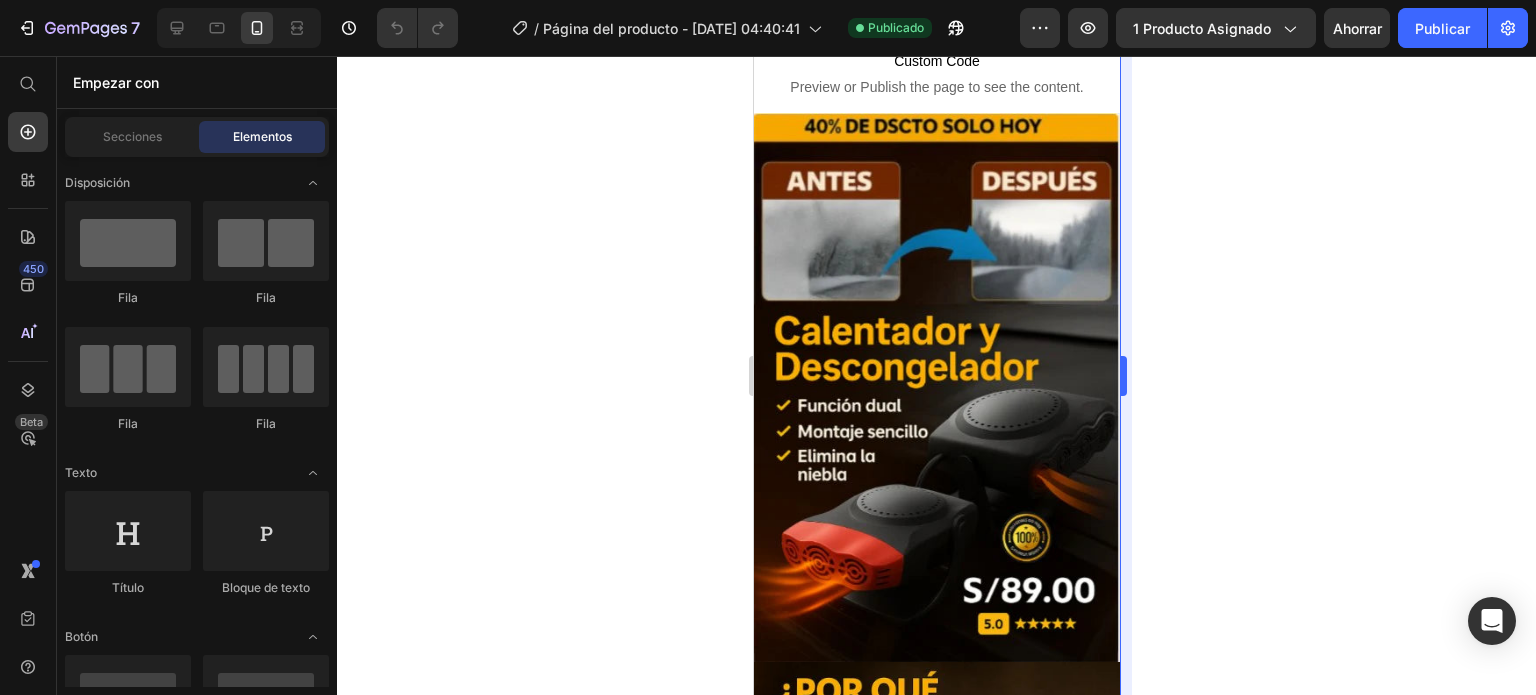 scroll, scrollTop: 726, scrollLeft: 0, axis: vertical 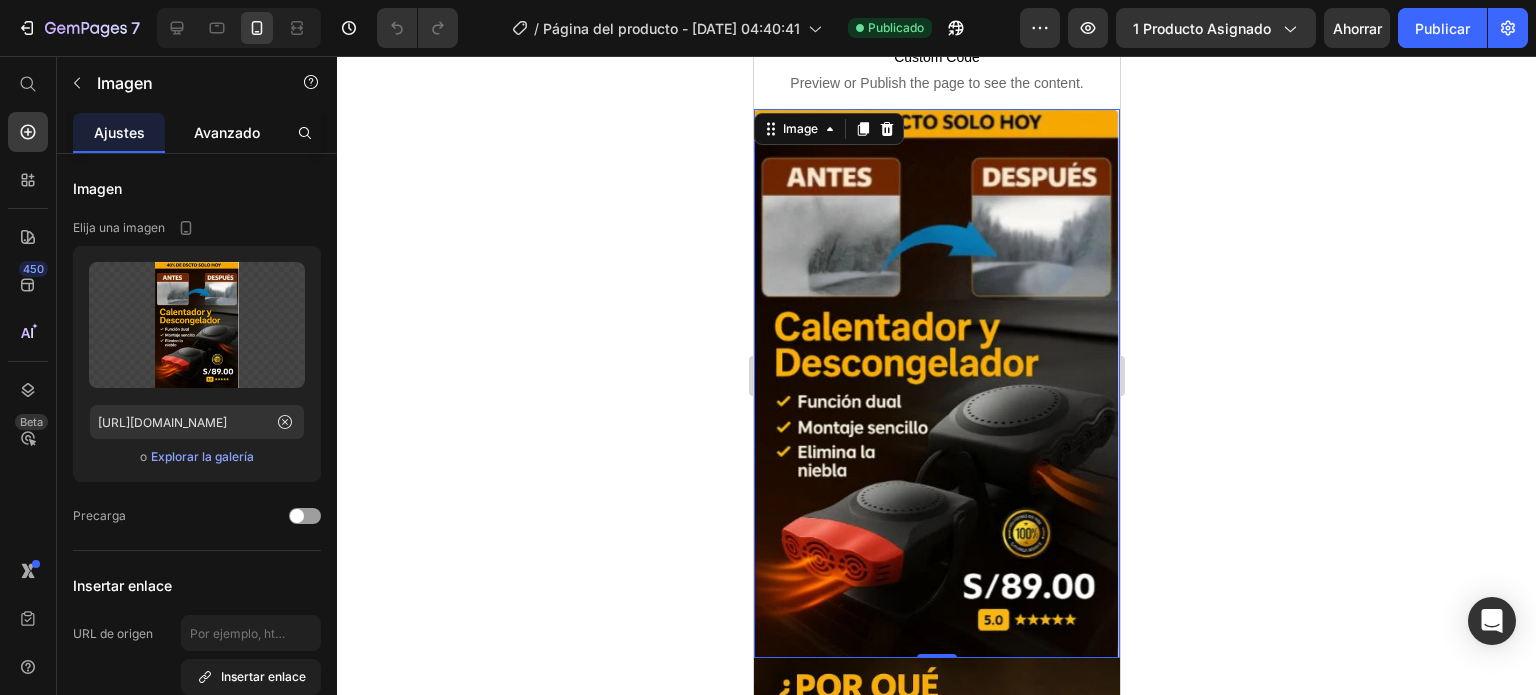 click on "Avanzado" at bounding box center (227, 132) 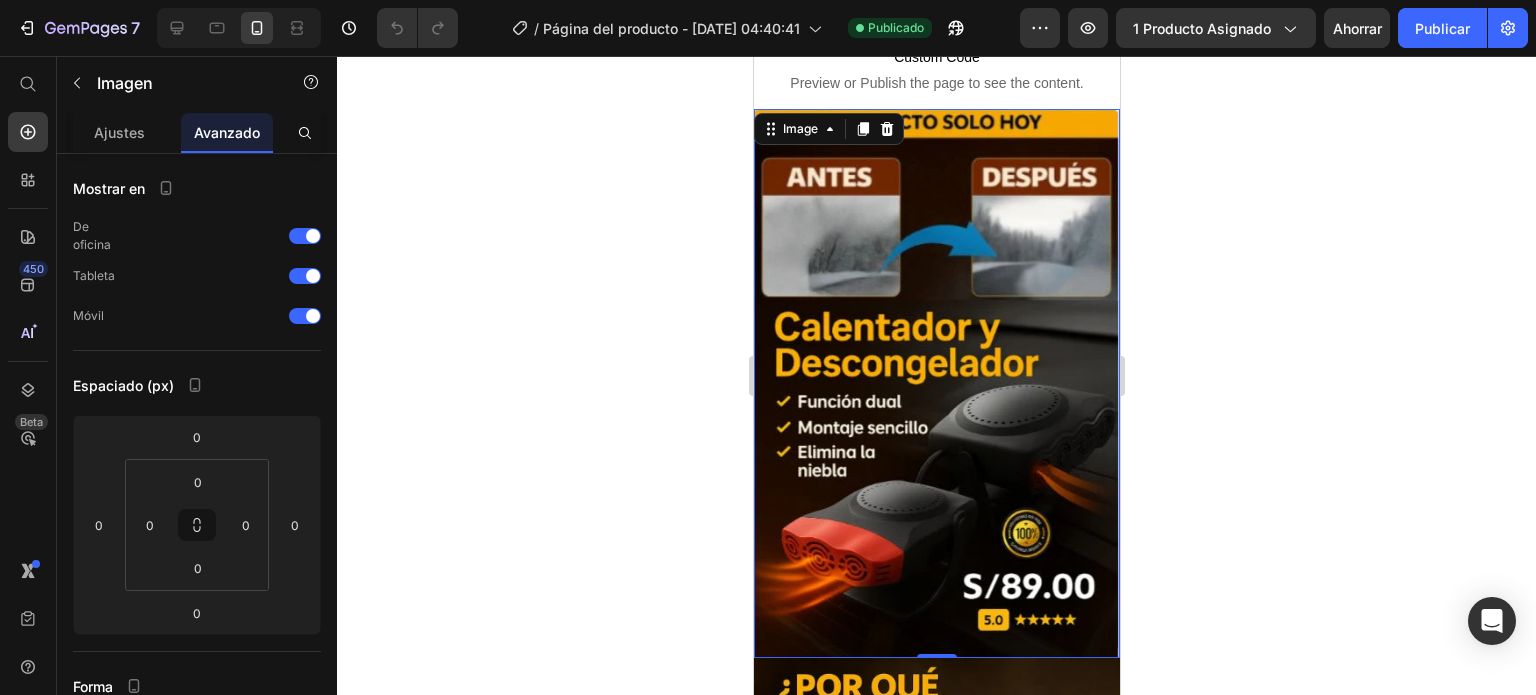 click 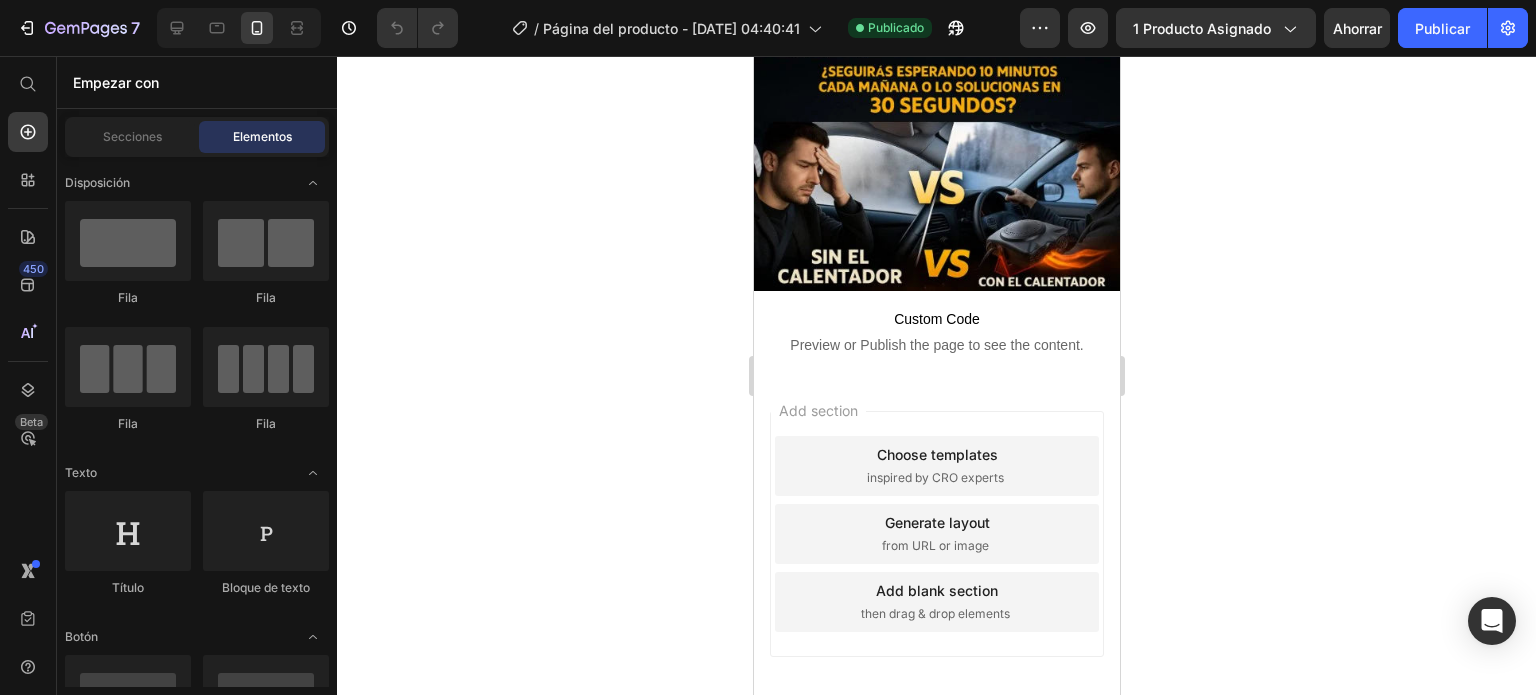 scroll, scrollTop: 2173, scrollLeft: 0, axis: vertical 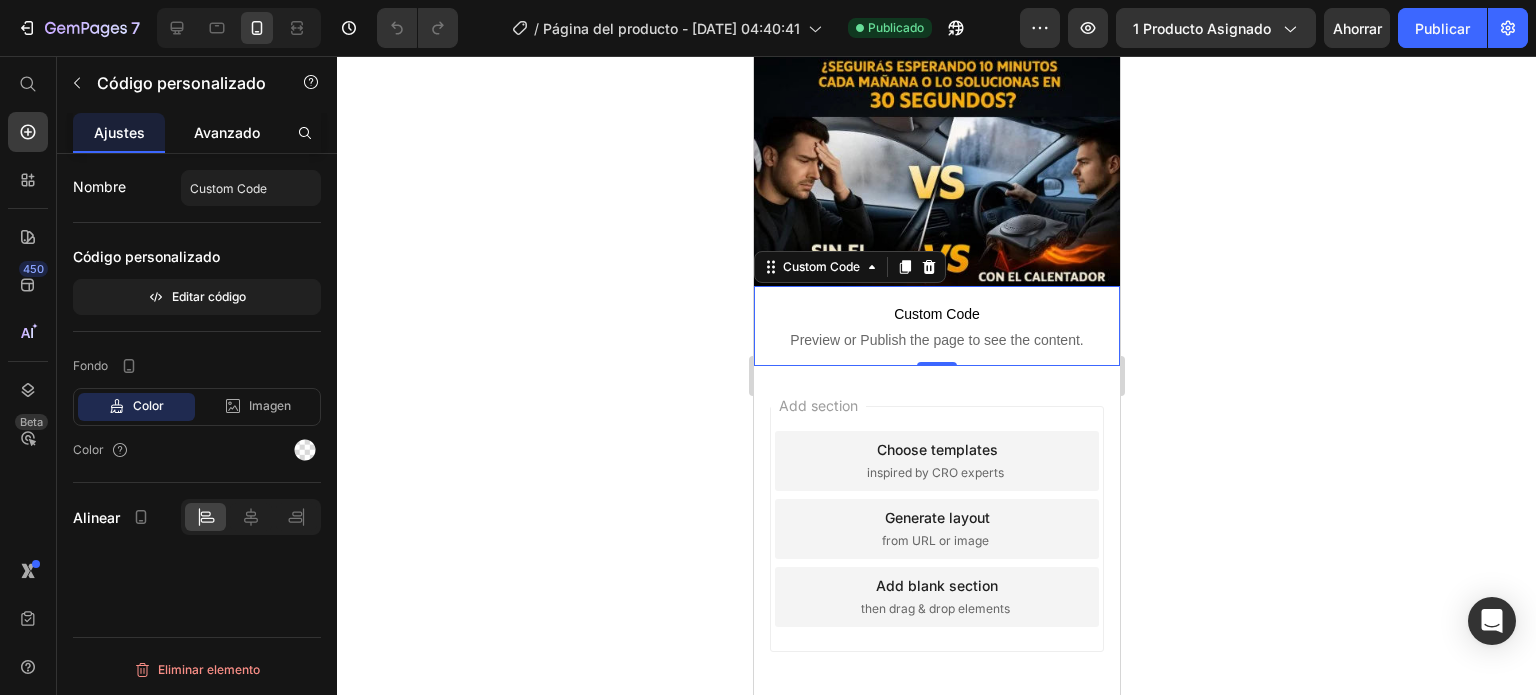 click on "Avanzado" at bounding box center (227, 132) 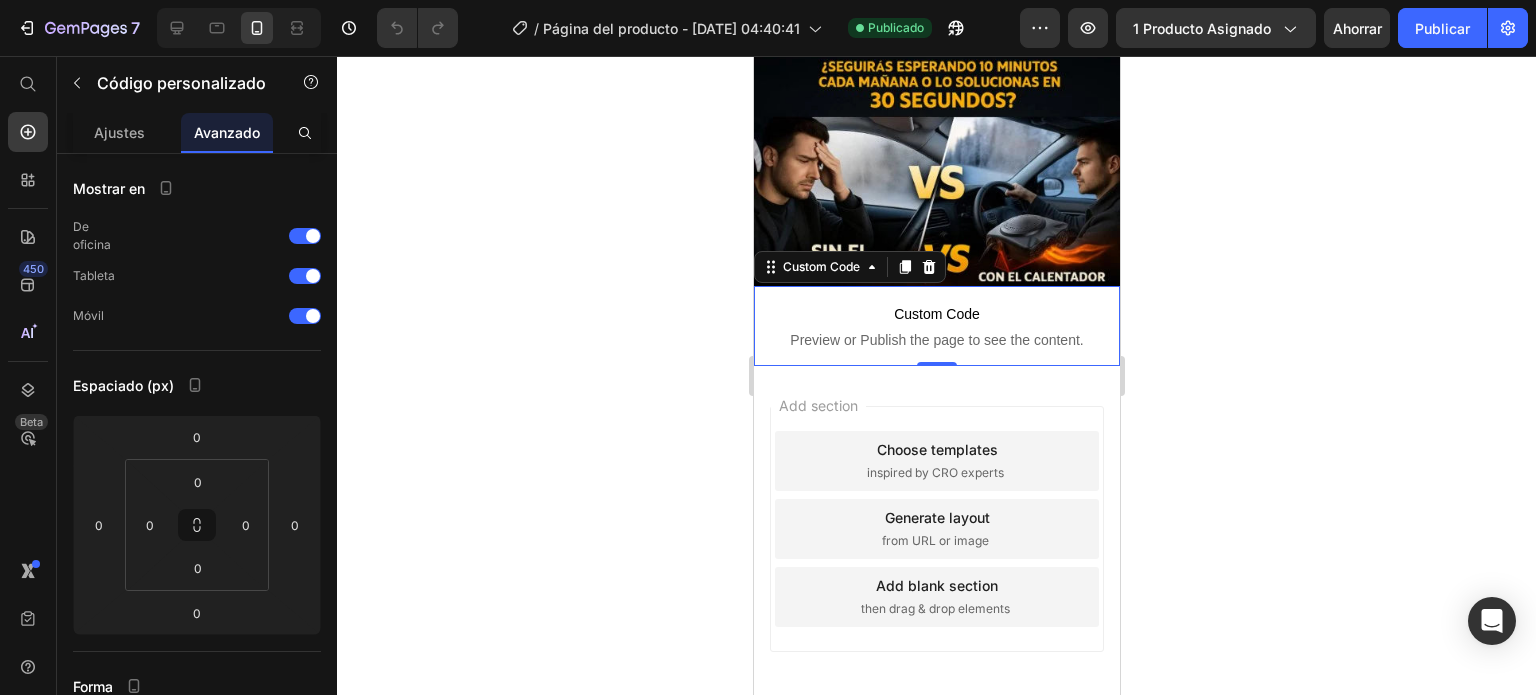 click 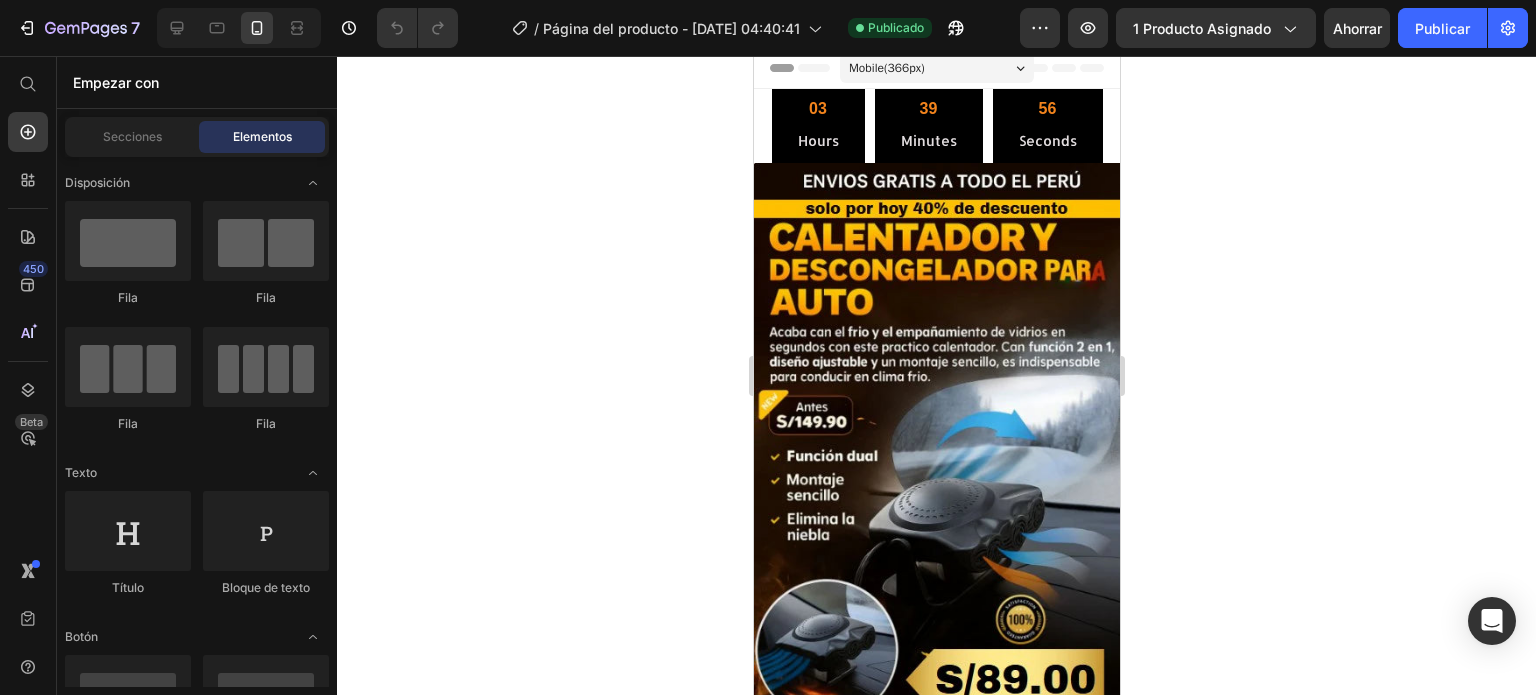 scroll, scrollTop: 0, scrollLeft: 0, axis: both 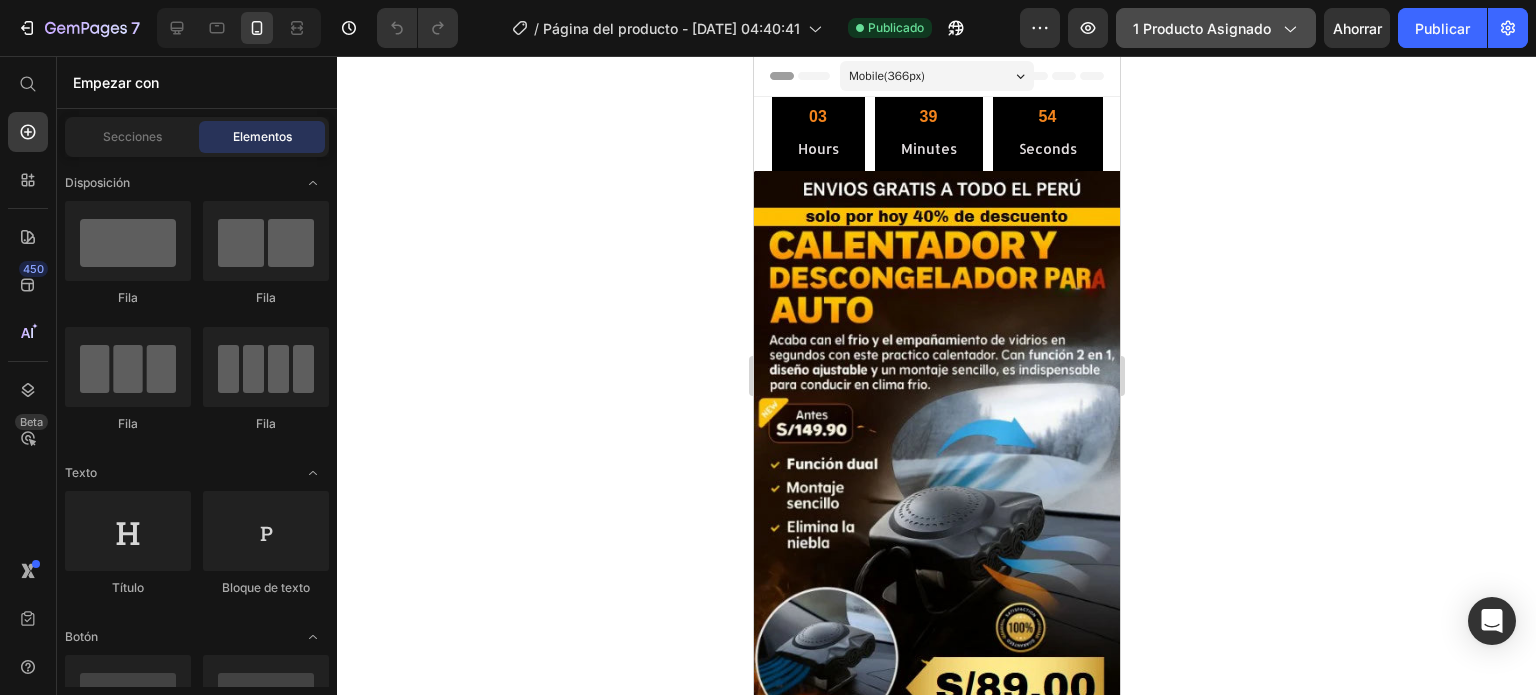 click 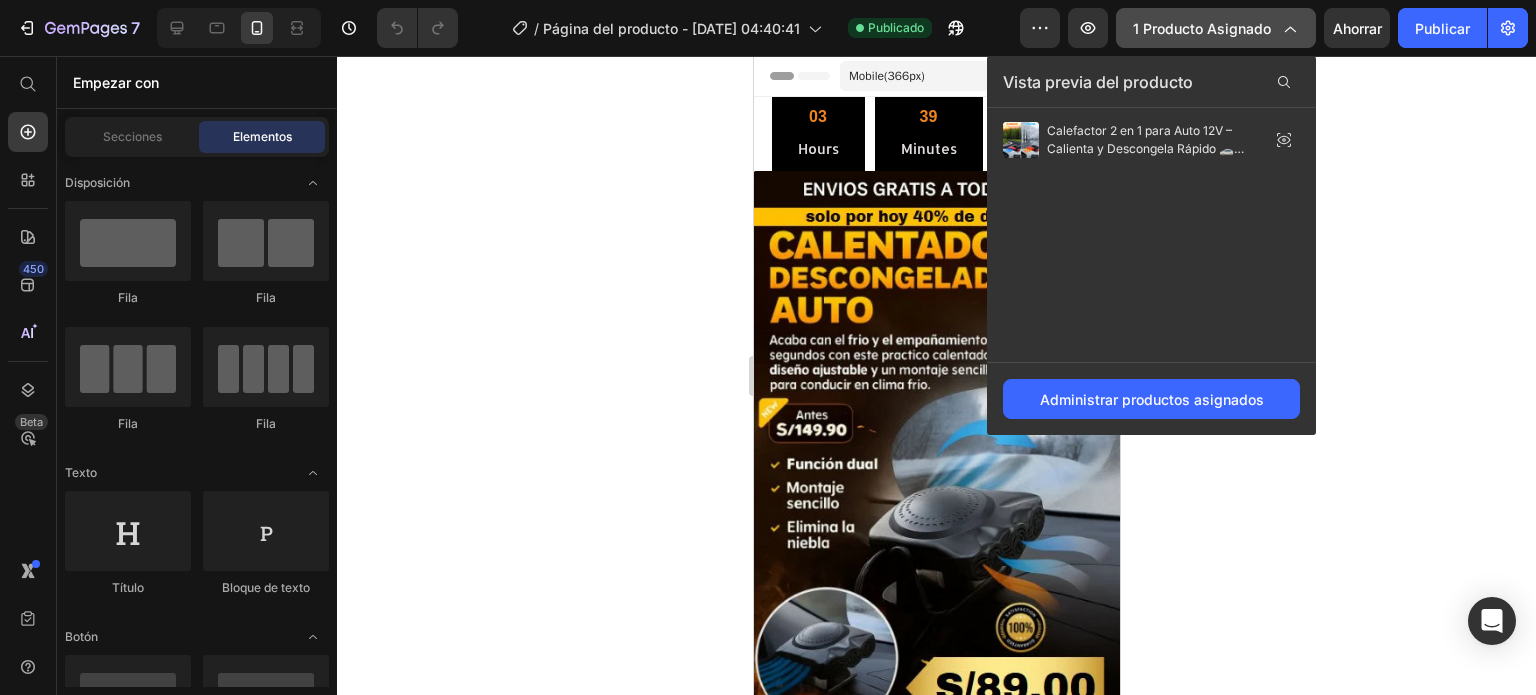 click 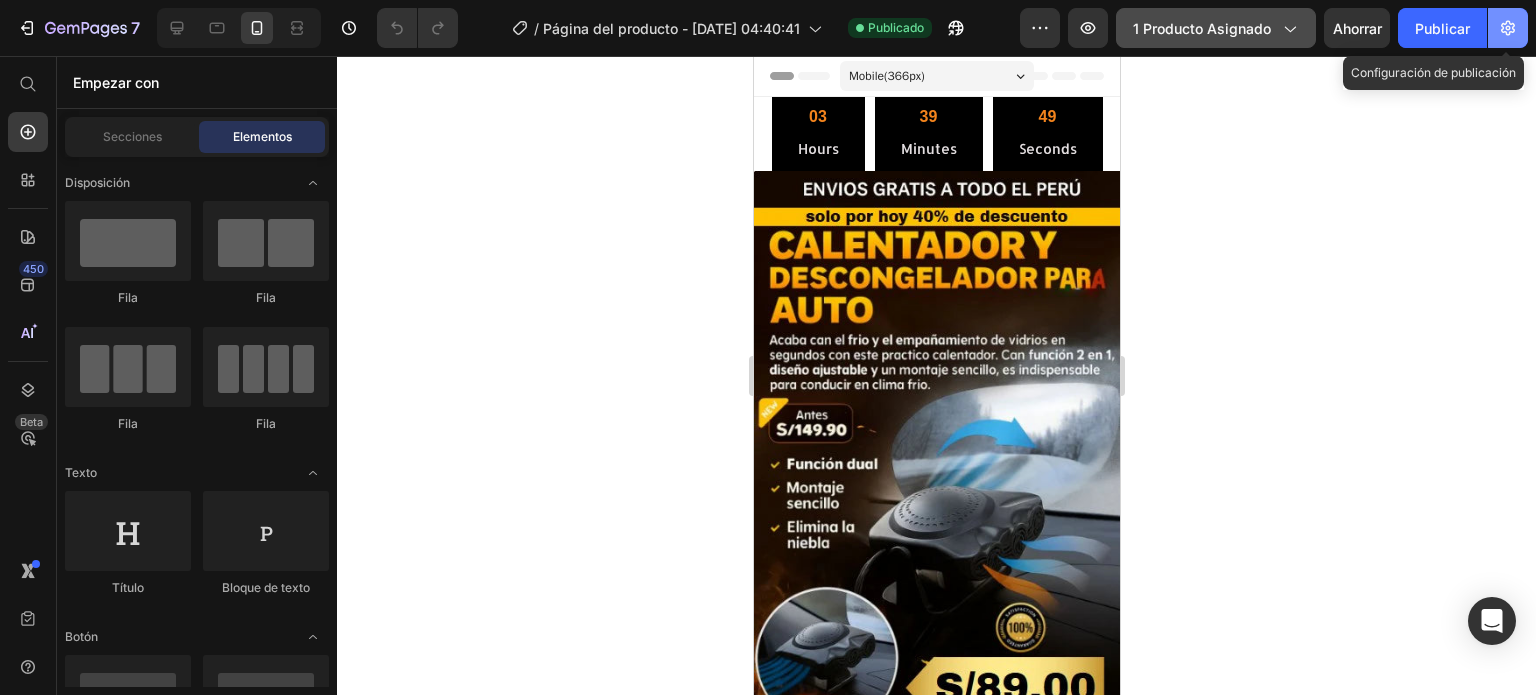 click 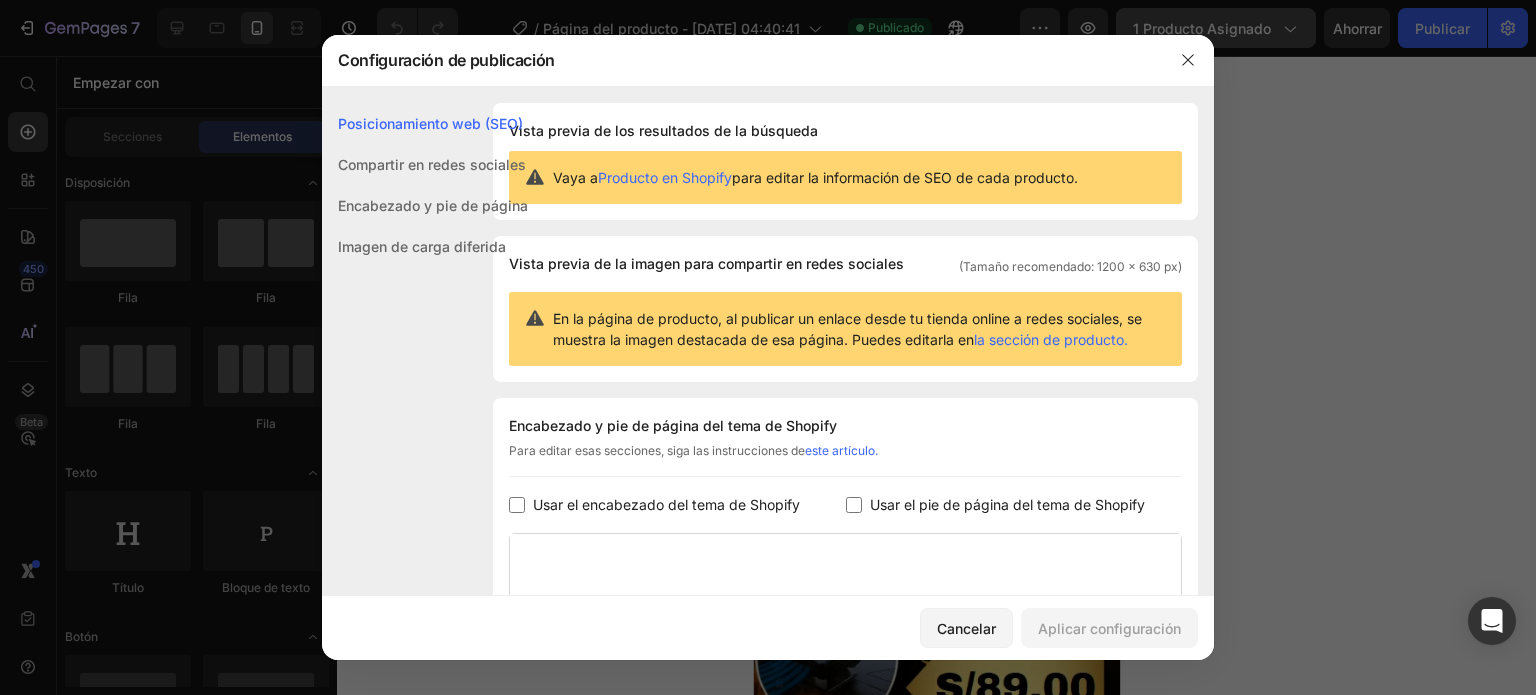 click on "Imagen de carga diferida" at bounding box center [422, 246] 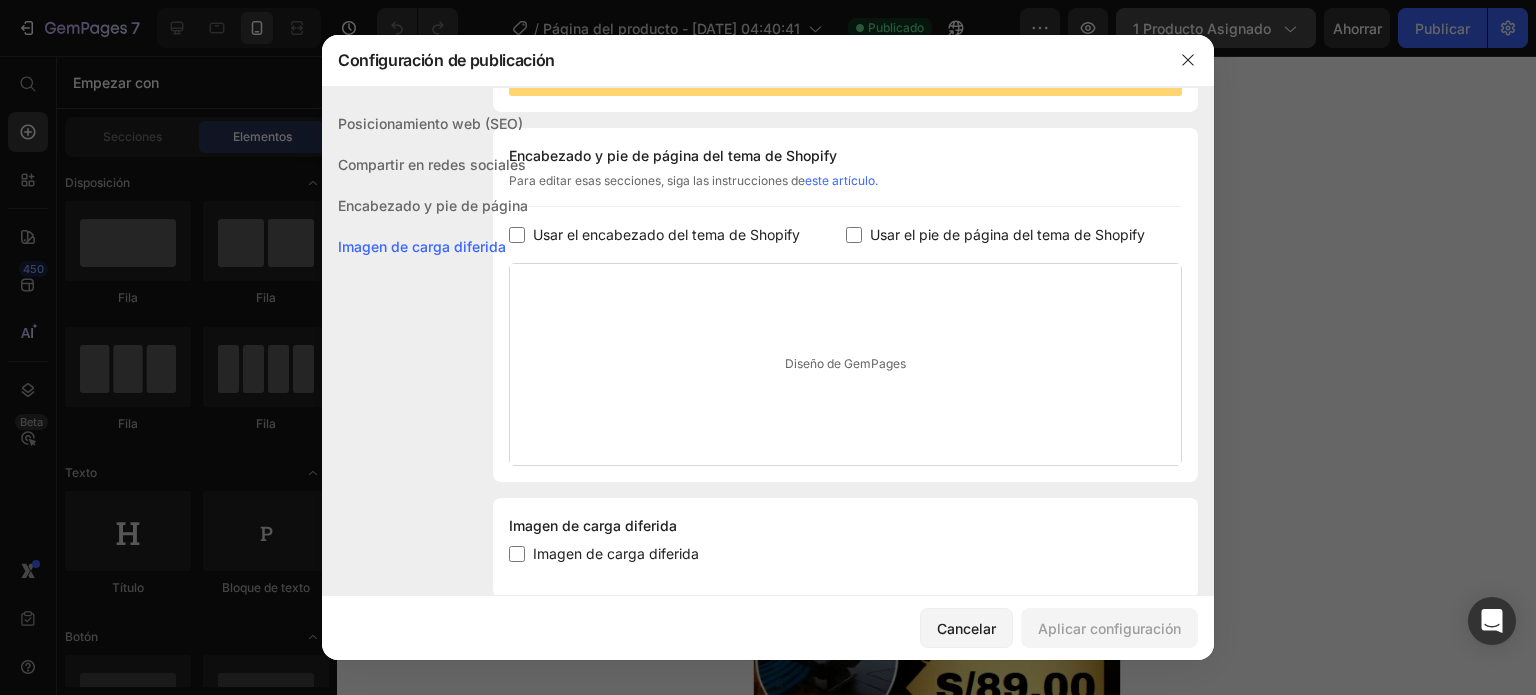 scroll, scrollTop: 303, scrollLeft: 0, axis: vertical 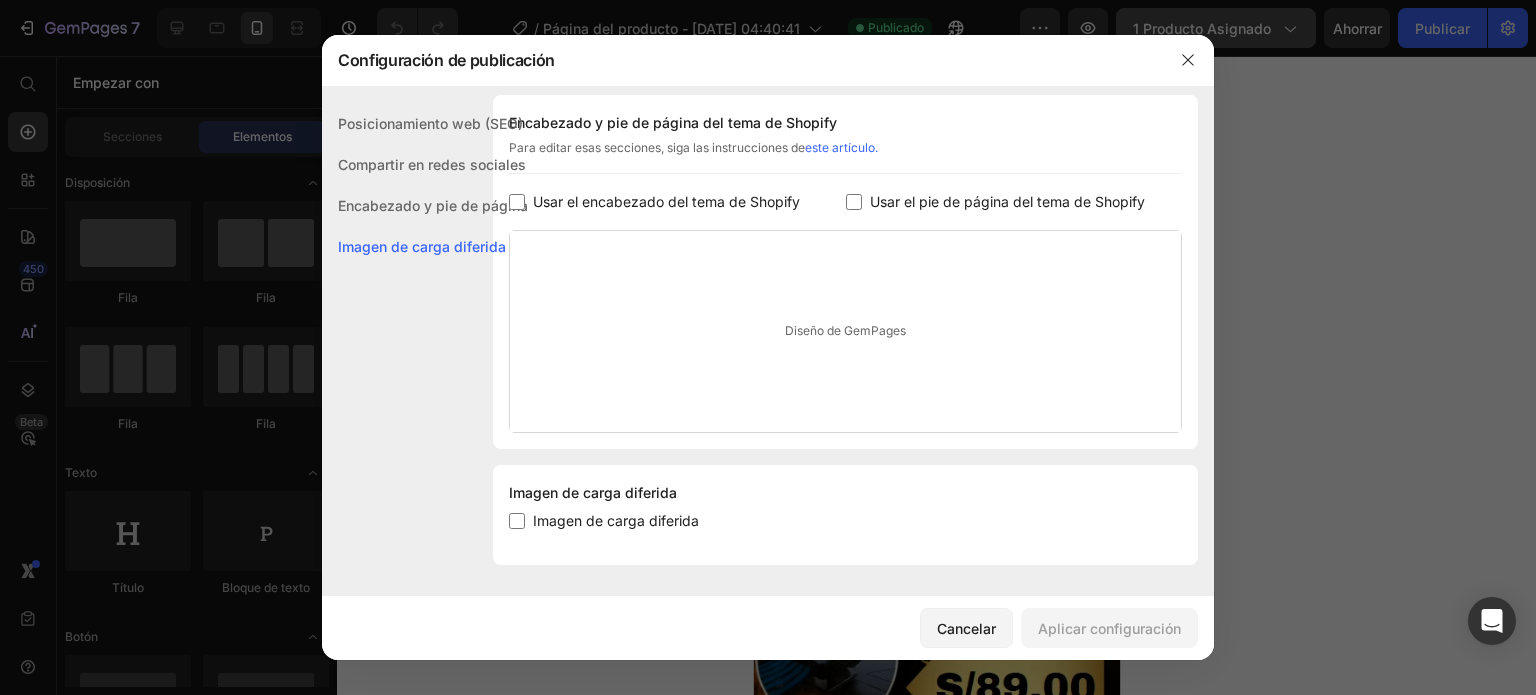 click on "Encabezado y pie de página" 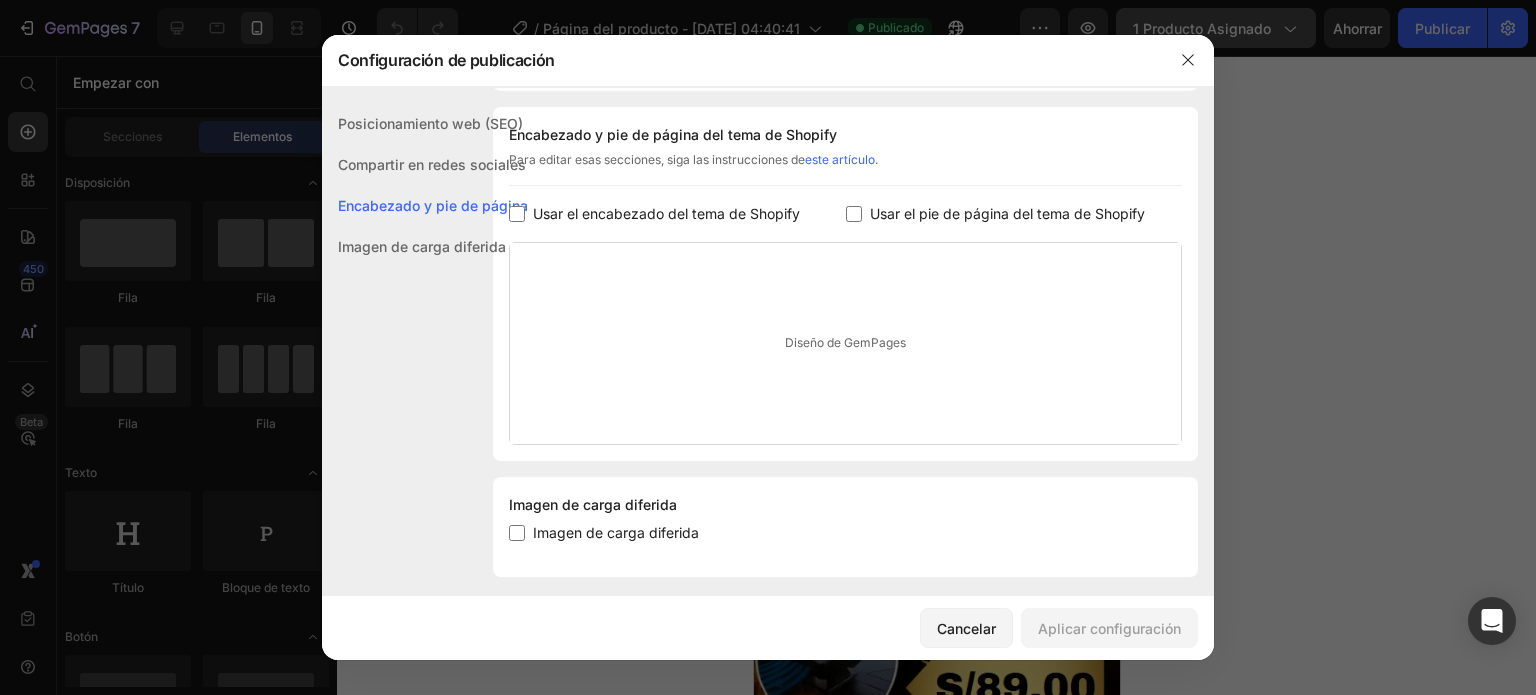 click on "Compartir en redes sociales" at bounding box center [432, 164] 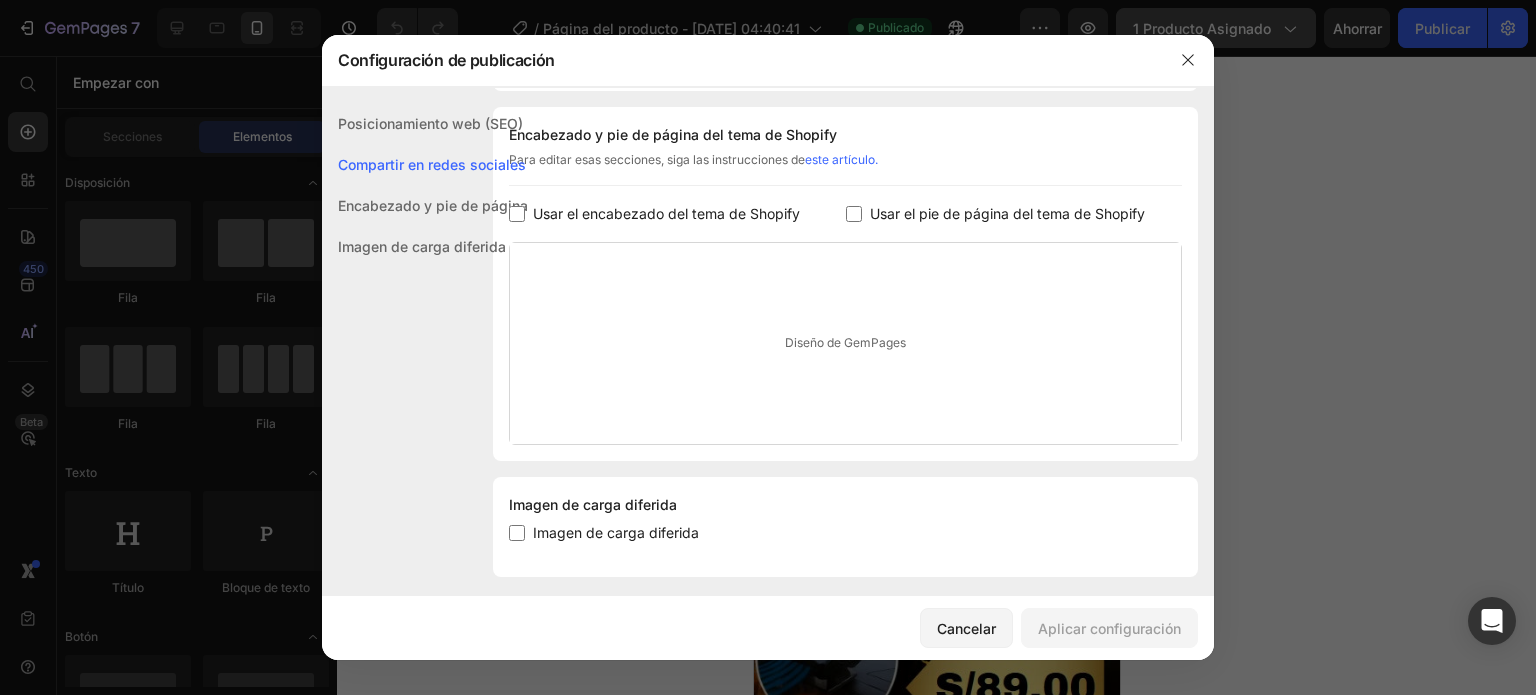 scroll, scrollTop: 128, scrollLeft: 0, axis: vertical 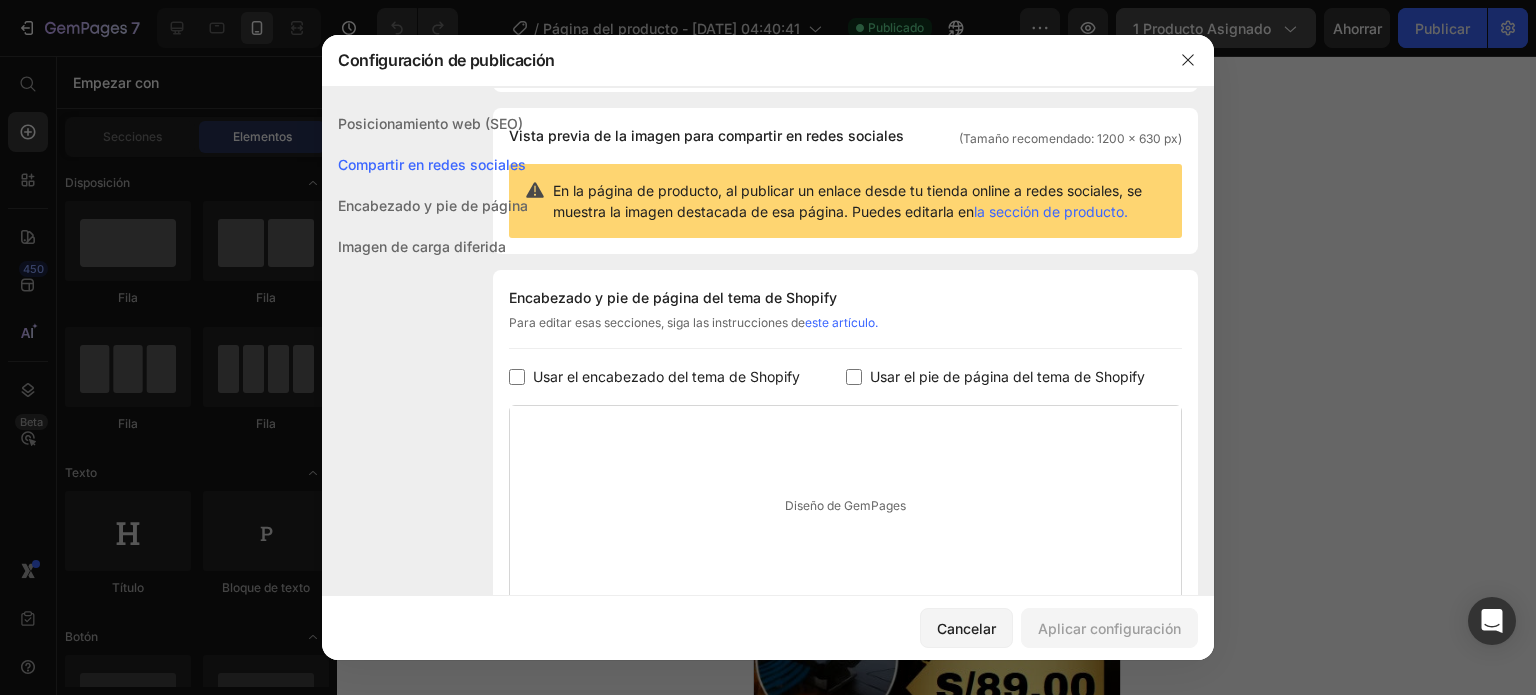 click on "Posicionamiento web (SEO)" at bounding box center [430, 123] 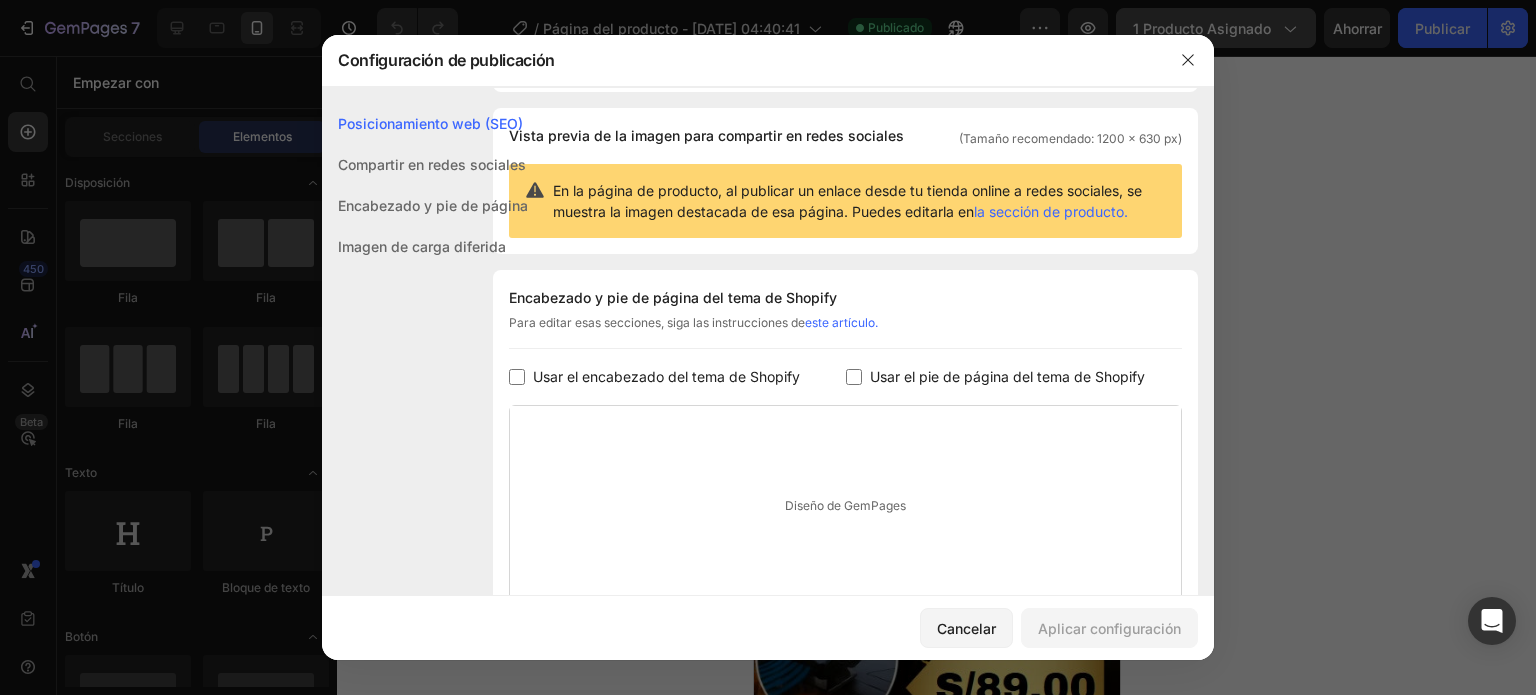 scroll, scrollTop: 0, scrollLeft: 0, axis: both 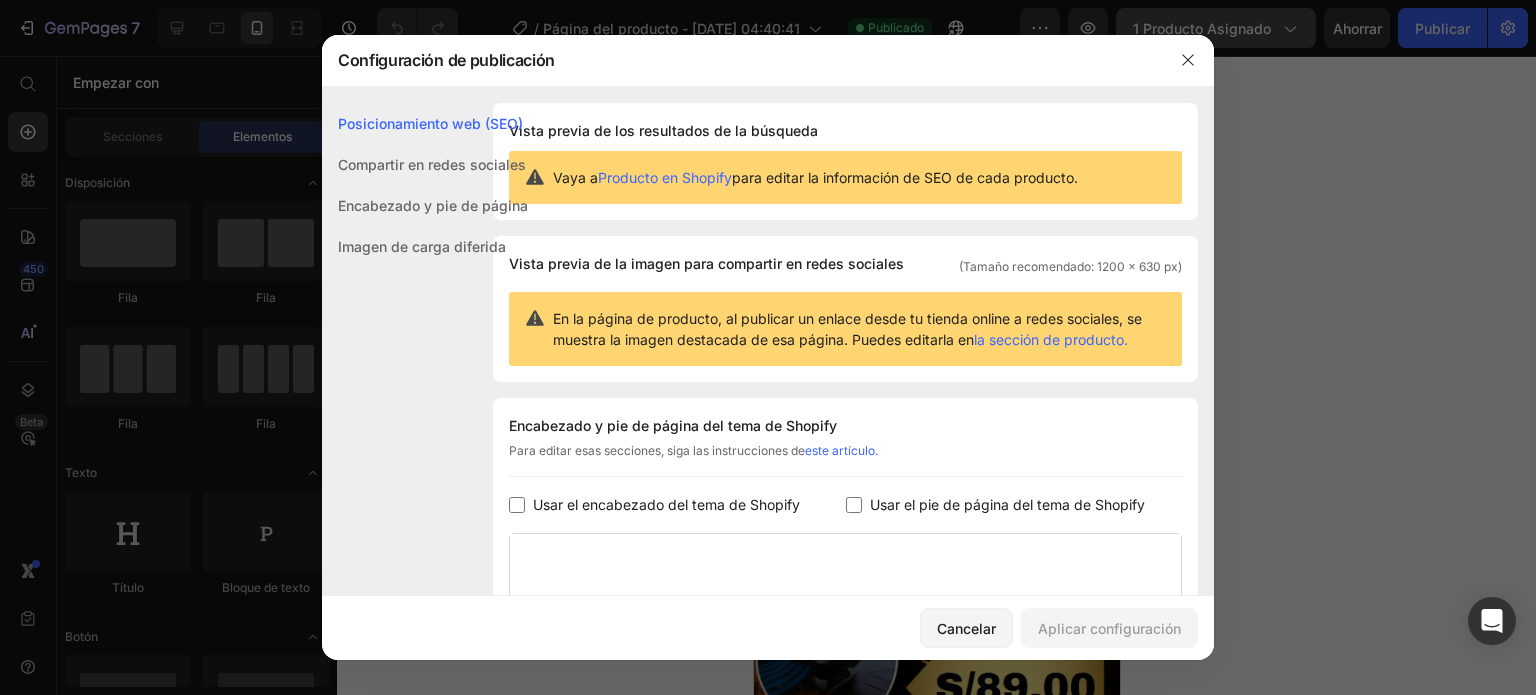click on "Imagen de carga diferida" 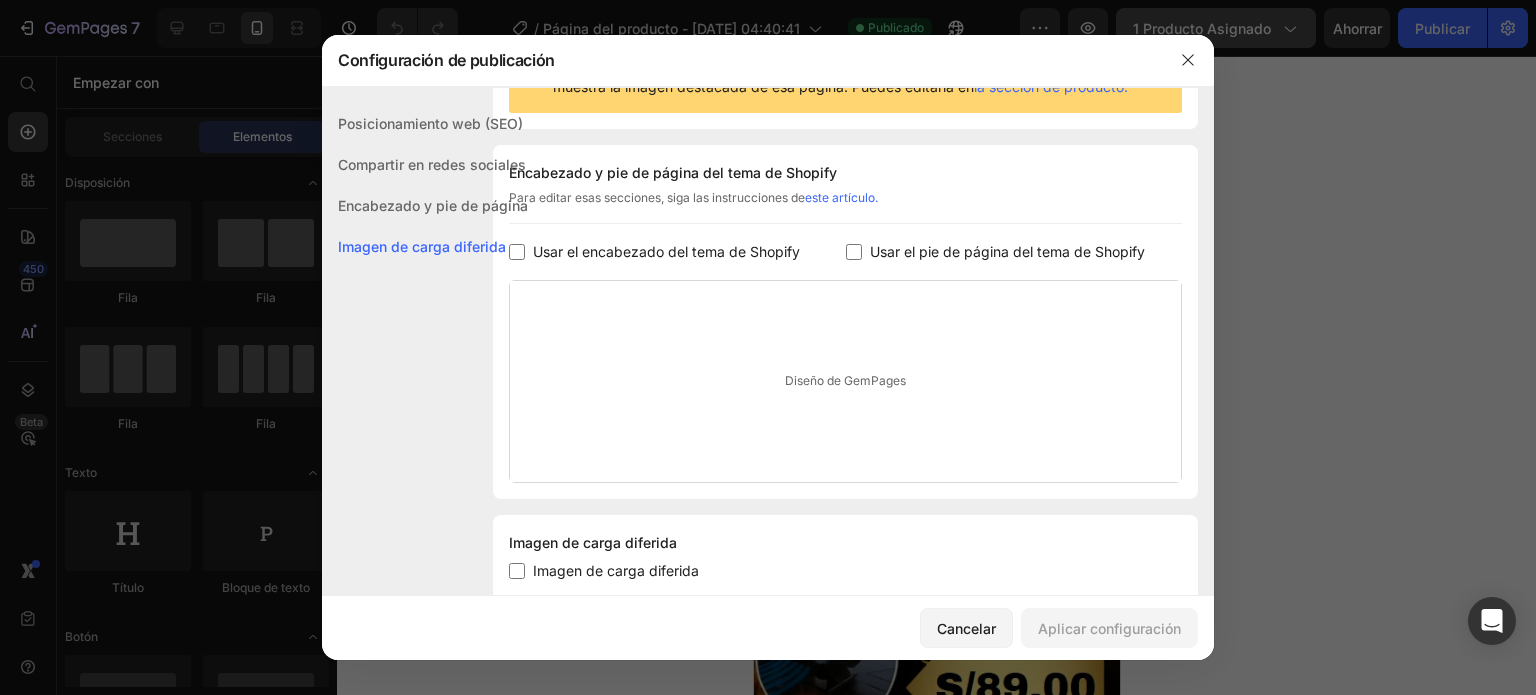 scroll, scrollTop: 303, scrollLeft: 0, axis: vertical 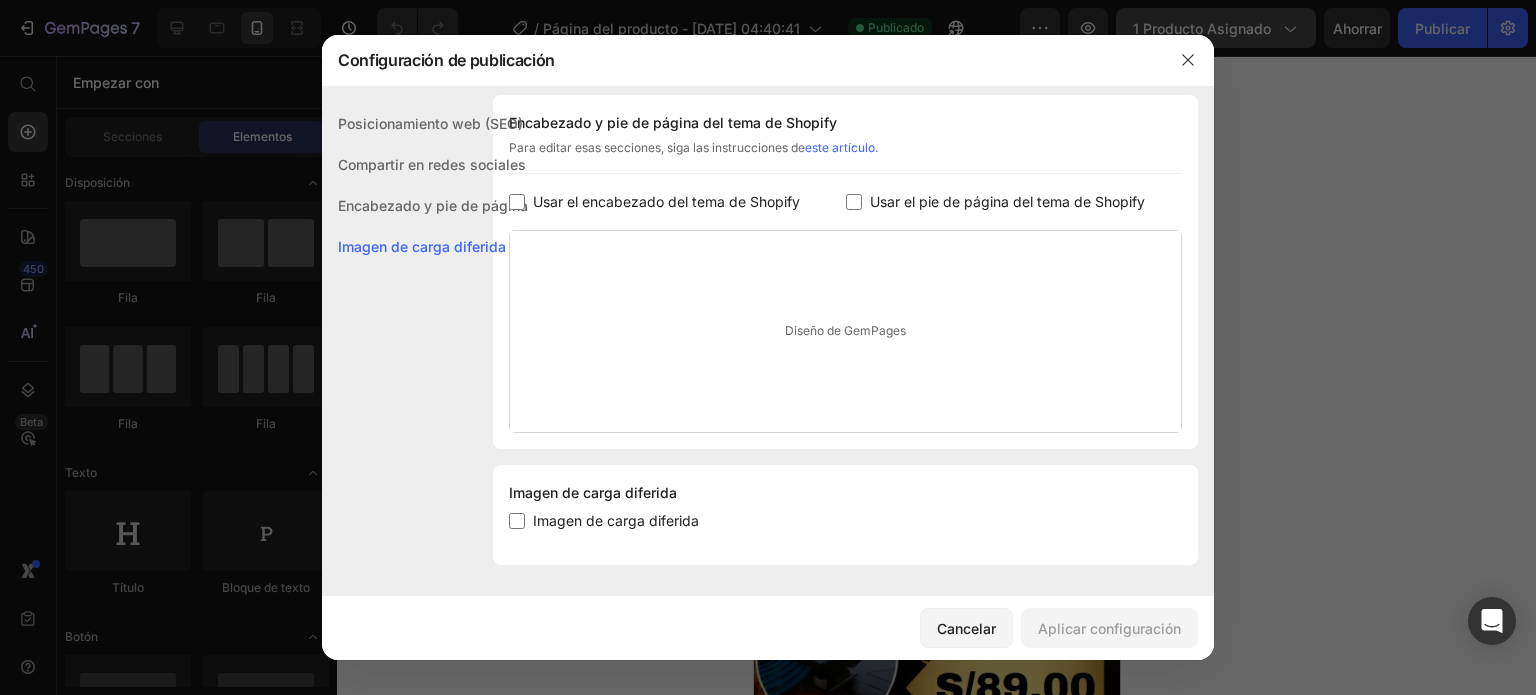 click on "Diseño de GemPages" at bounding box center (845, 331) 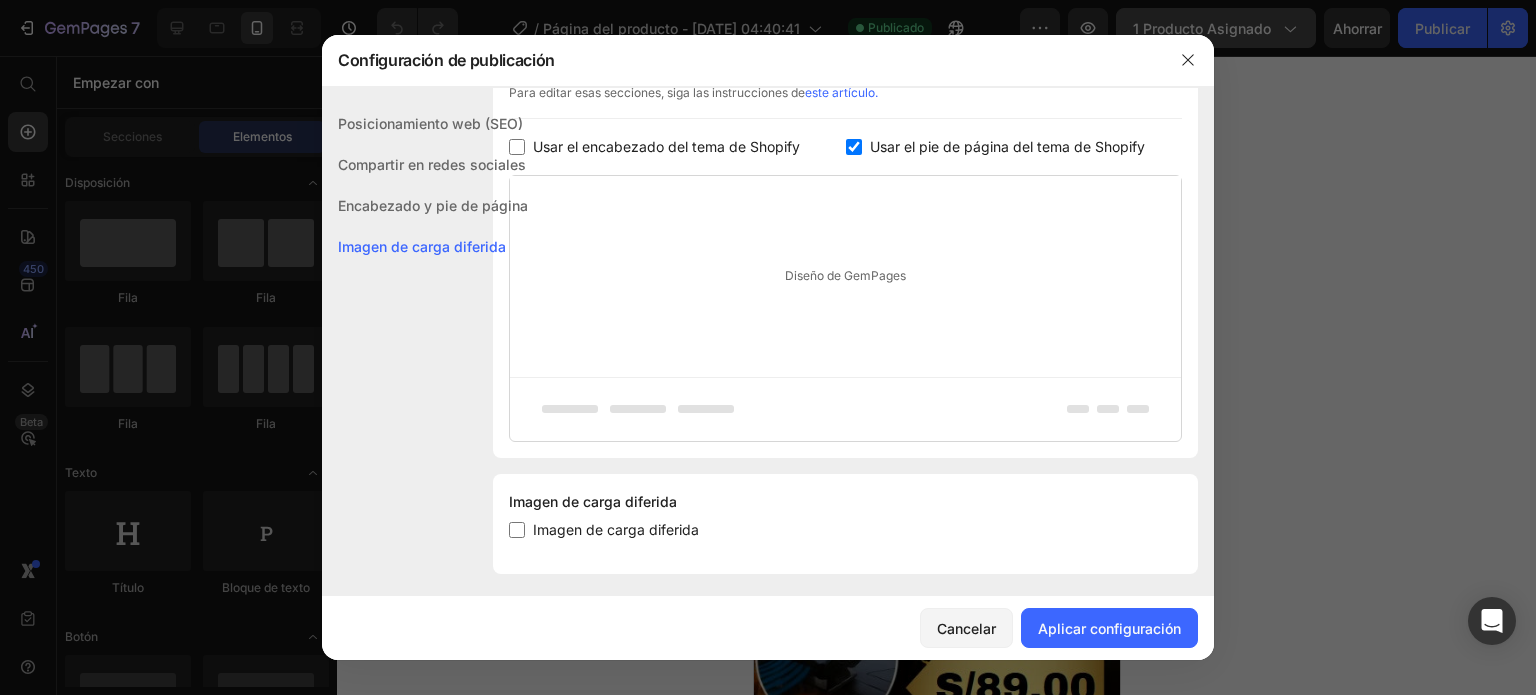 scroll, scrollTop: 366, scrollLeft: 0, axis: vertical 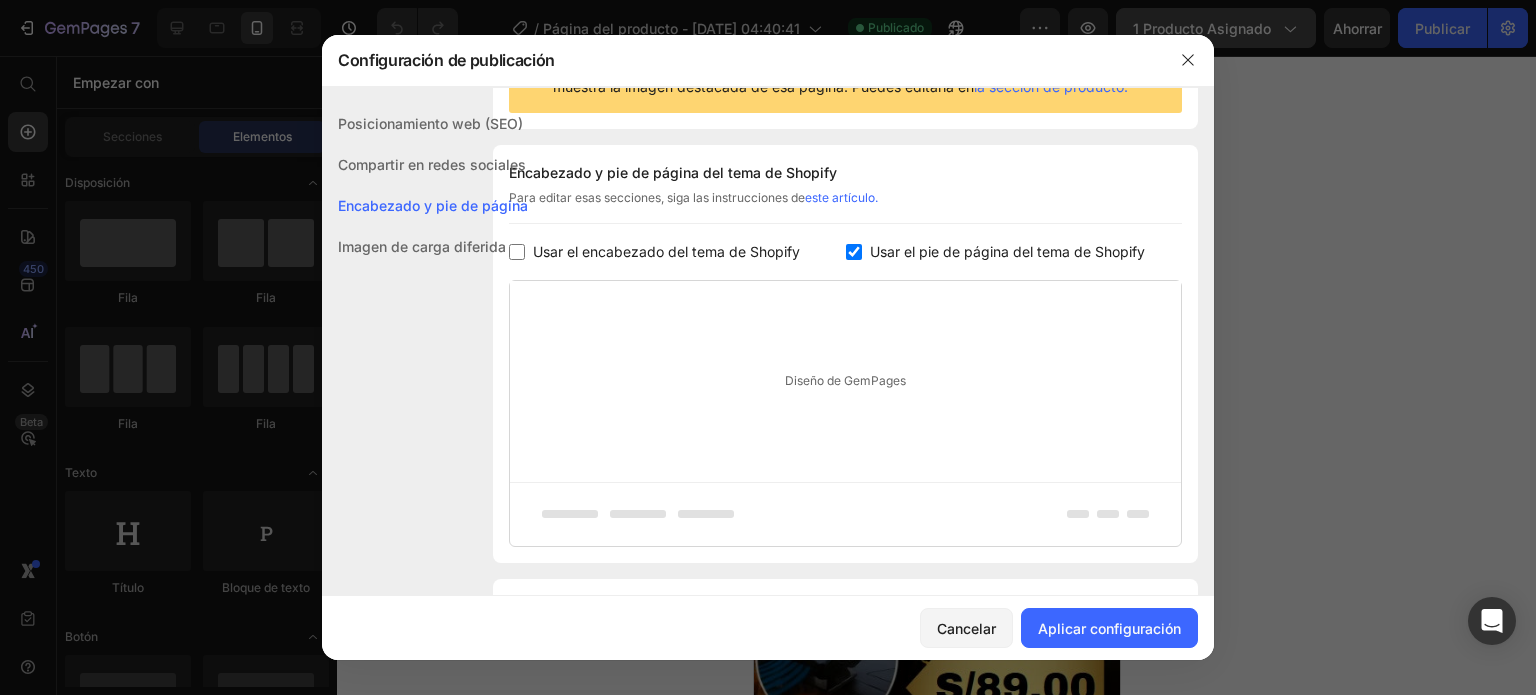 click at bounding box center (854, 252) 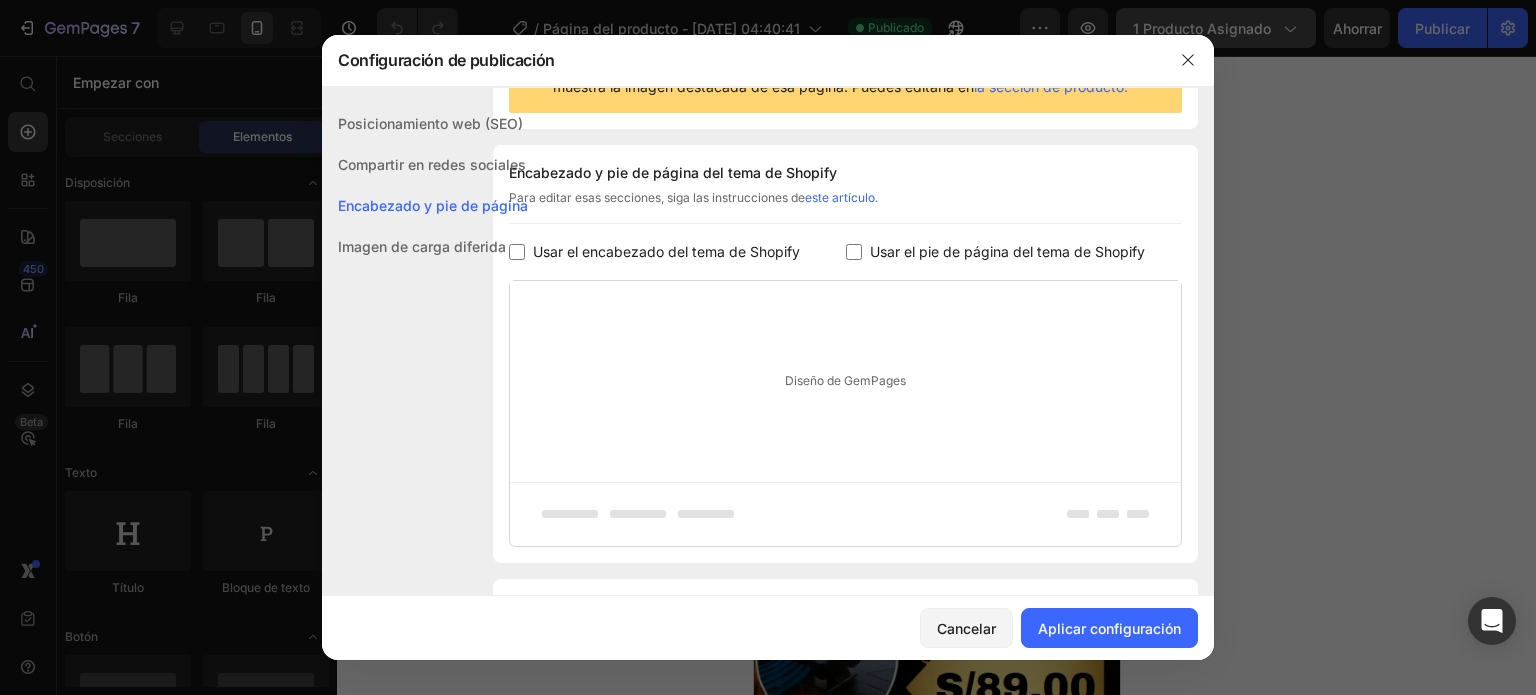 checkbox on "false" 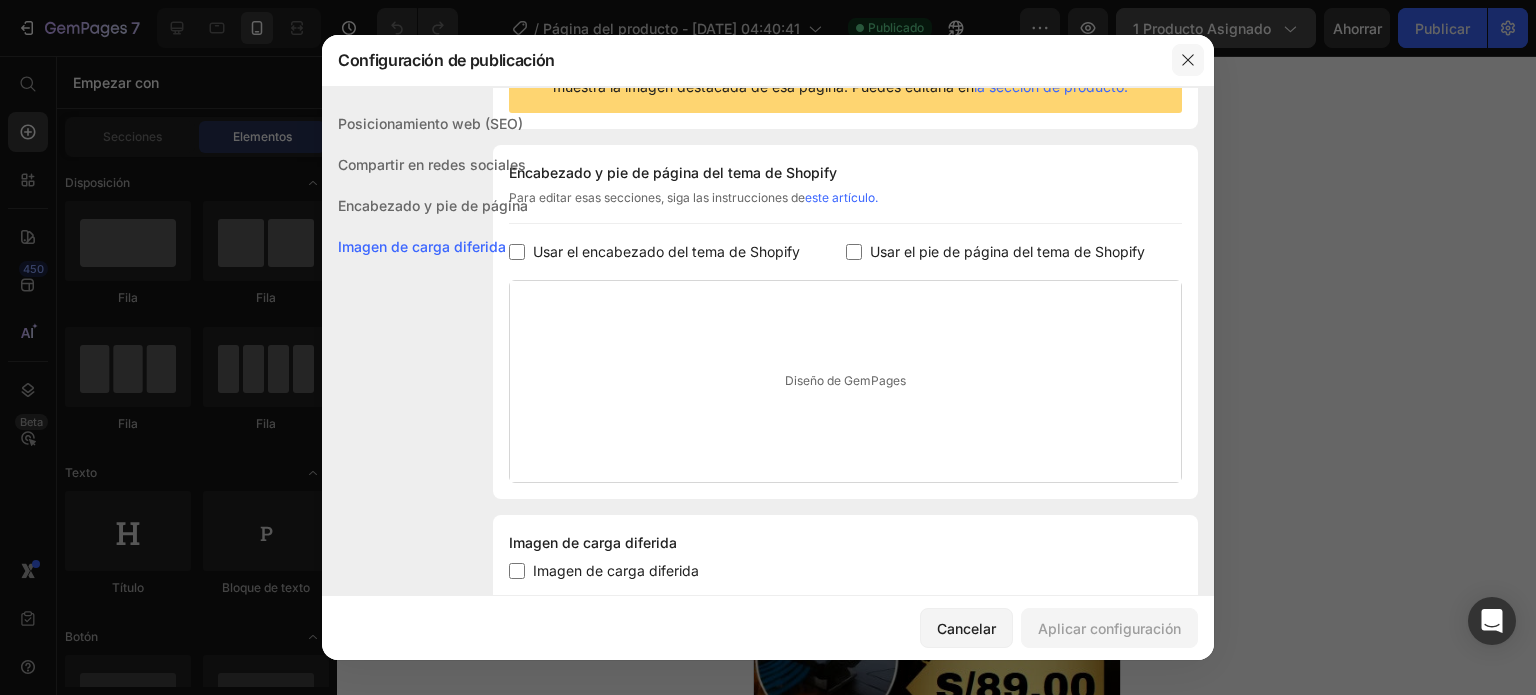 click at bounding box center (1188, 60) 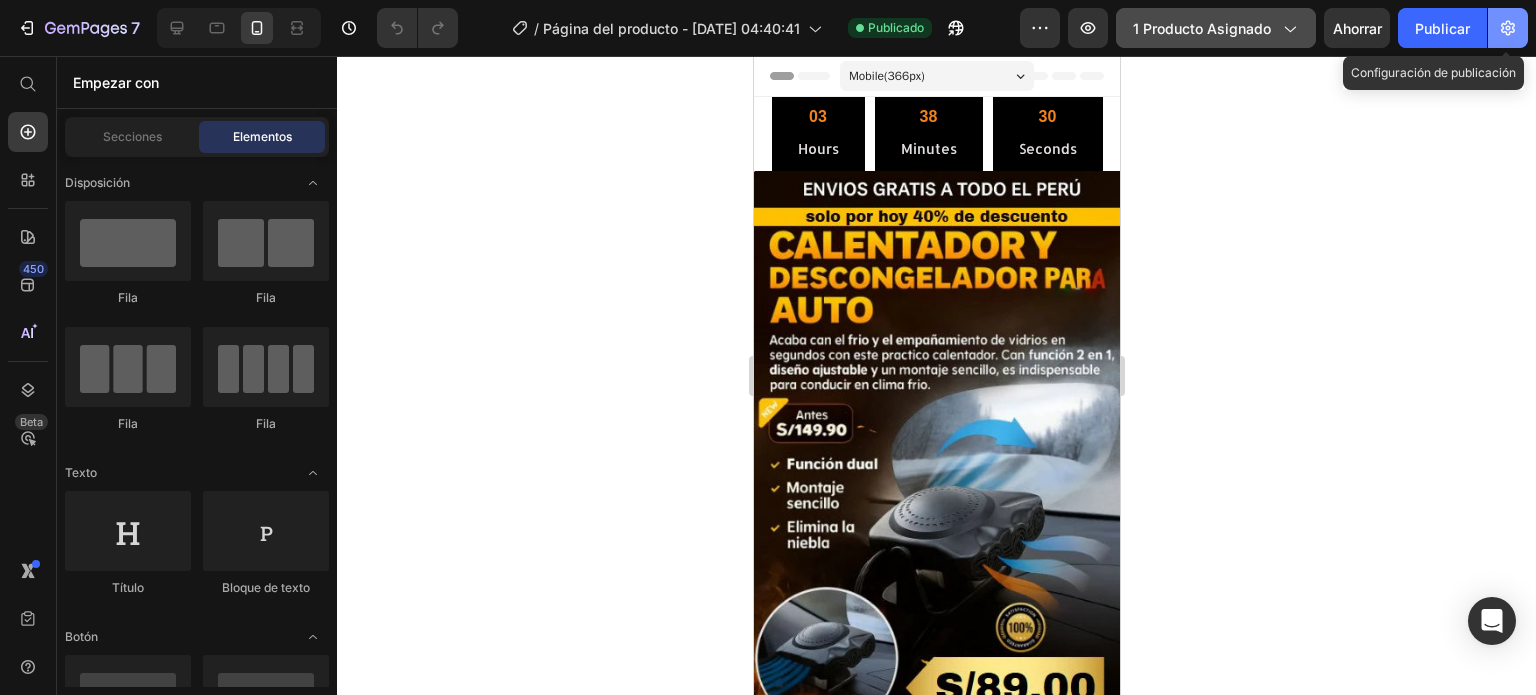 click 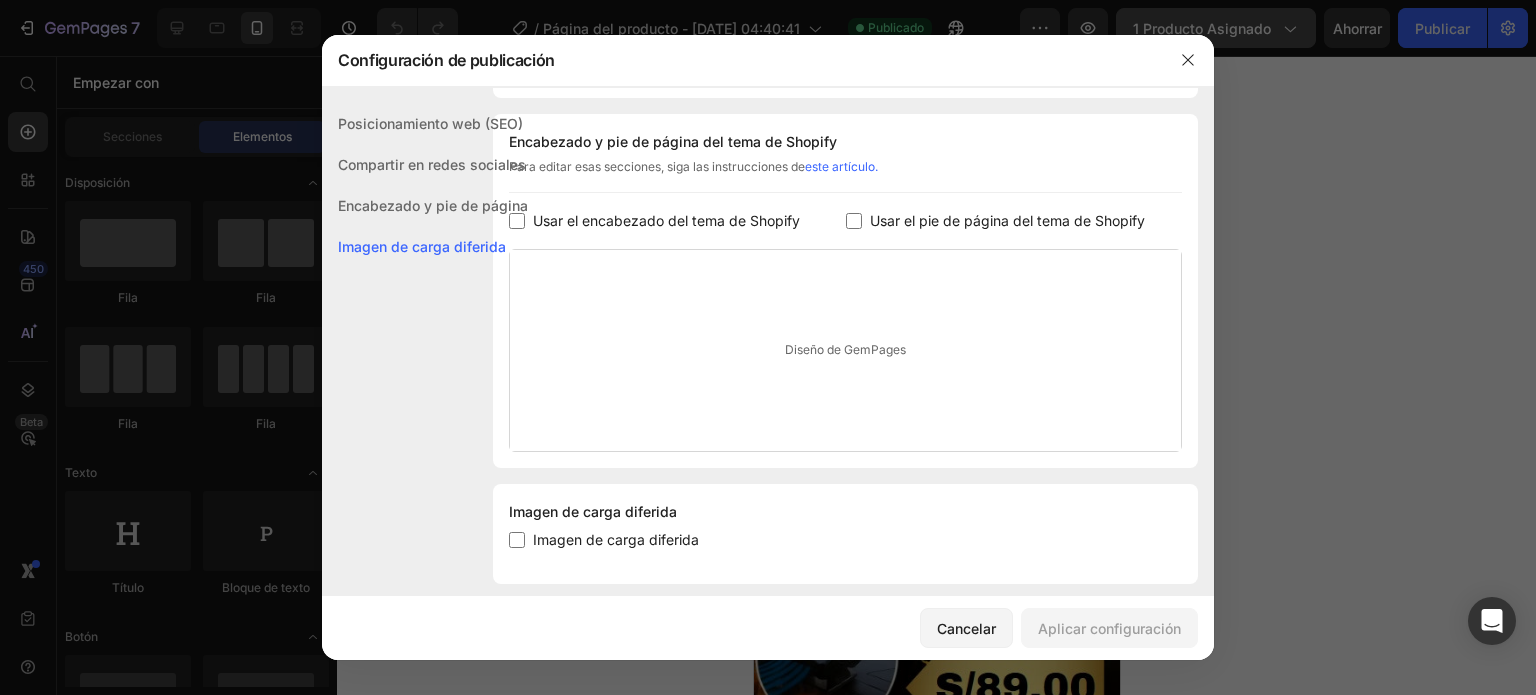 scroll, scrollTop: 286, scrollLeft: 0, axis: vertical 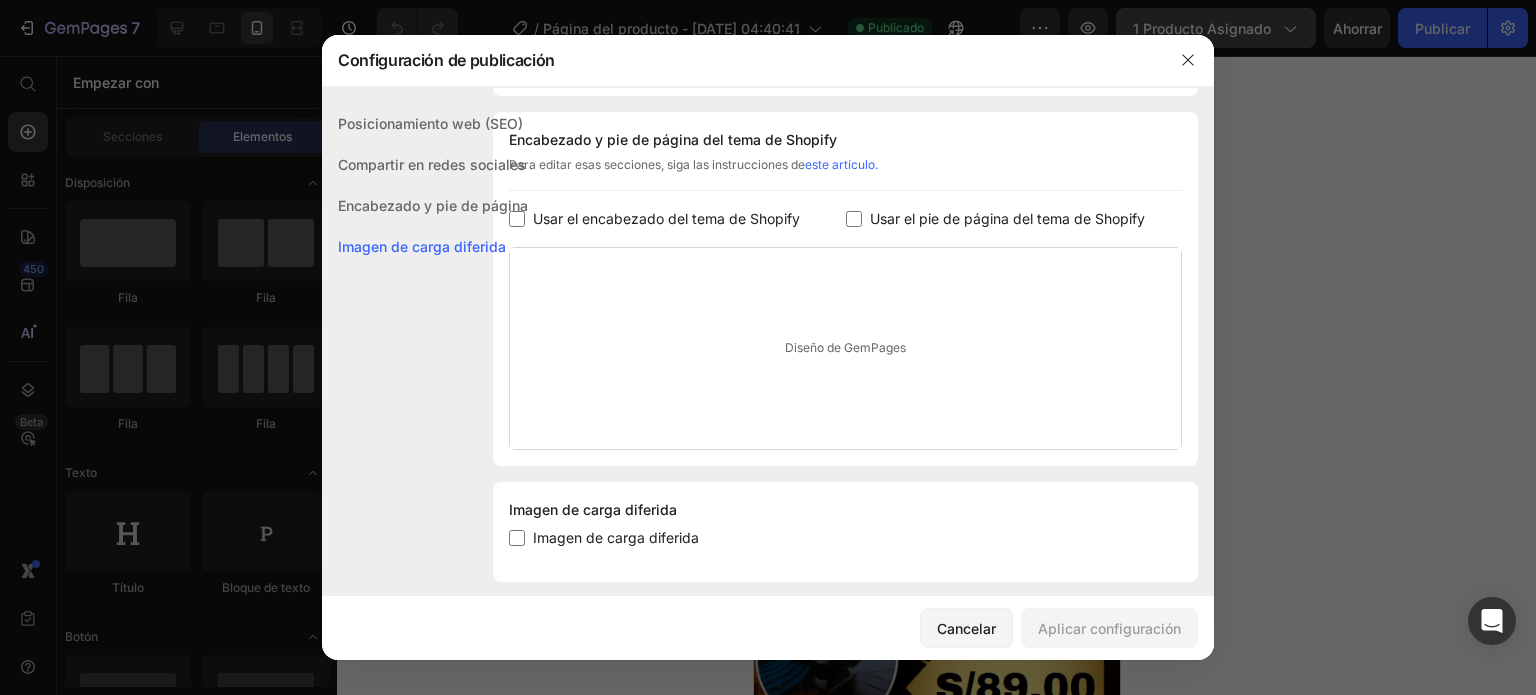 click on "Imagen de carga diferida" at bounding box center (612, 538) 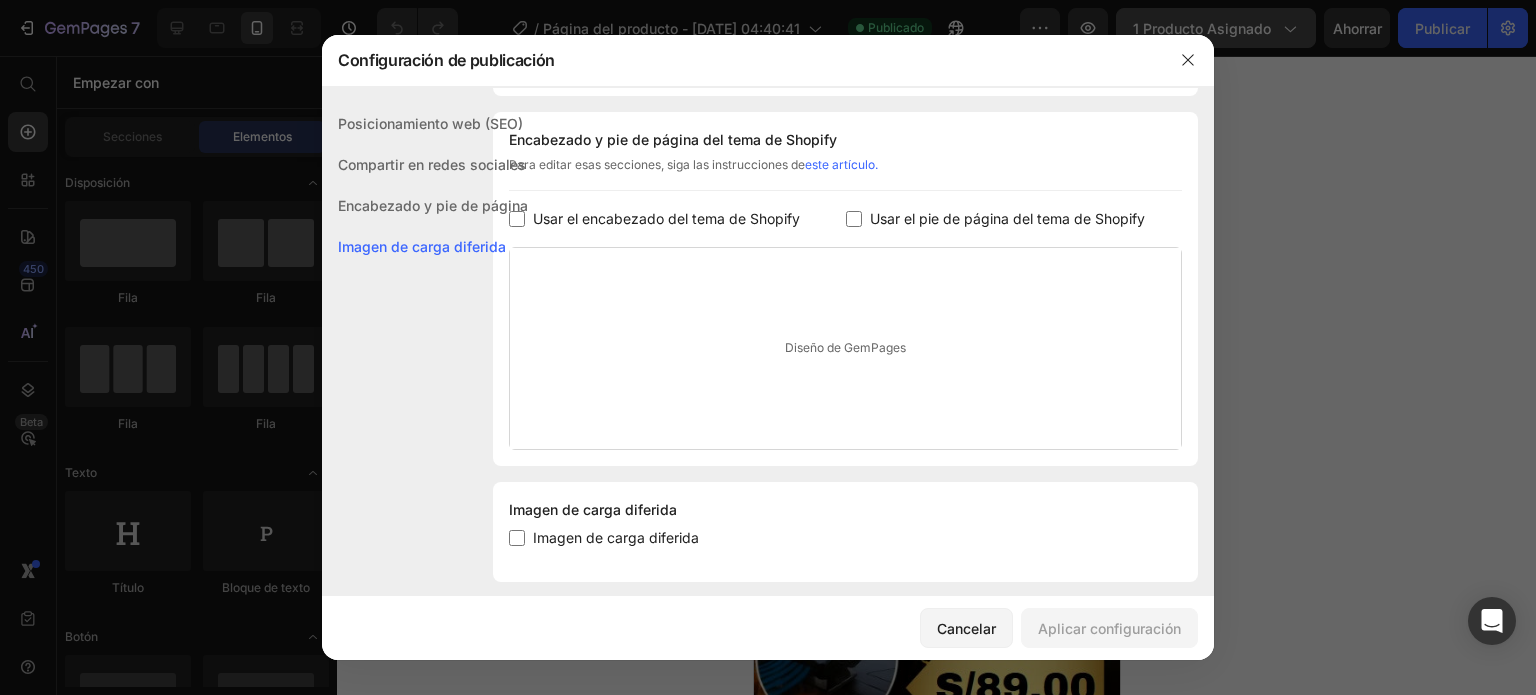 click at bounding box center [517, 538] 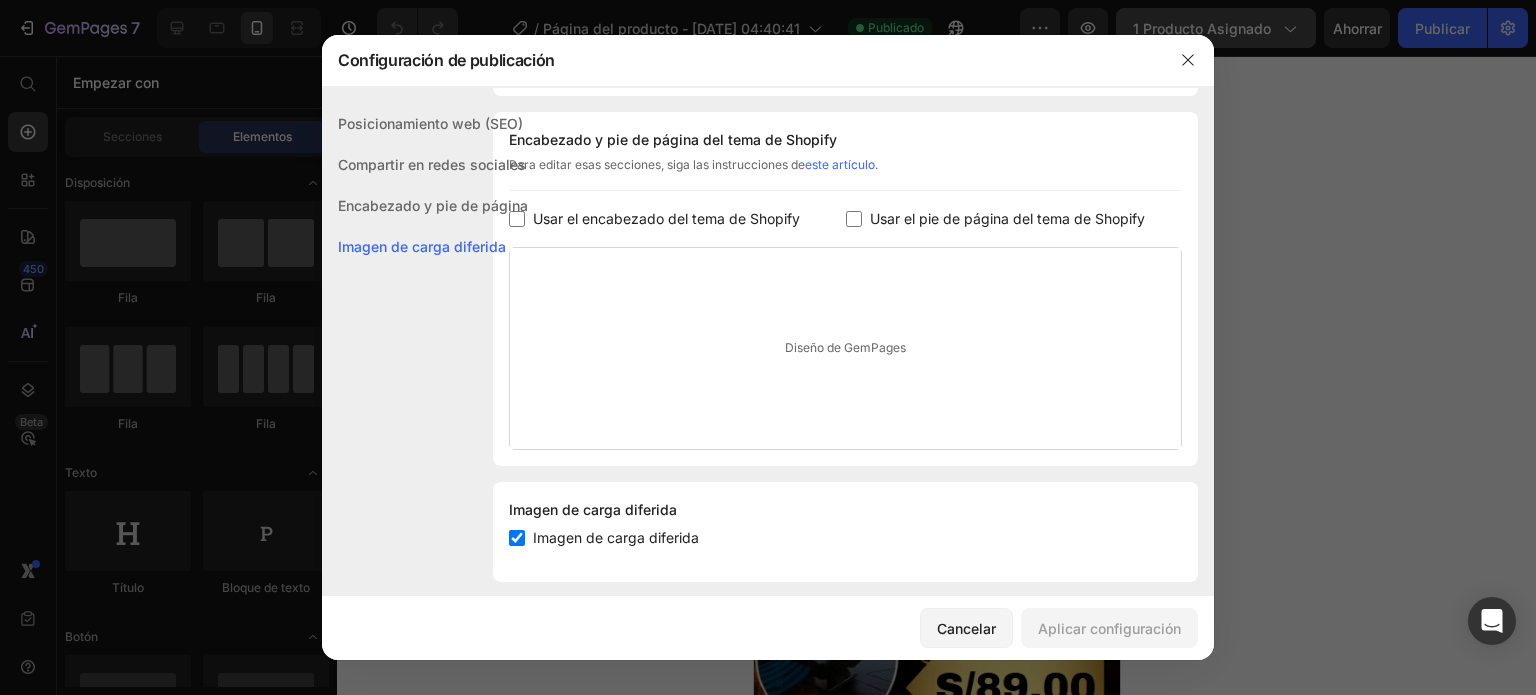 checkbox on "true" 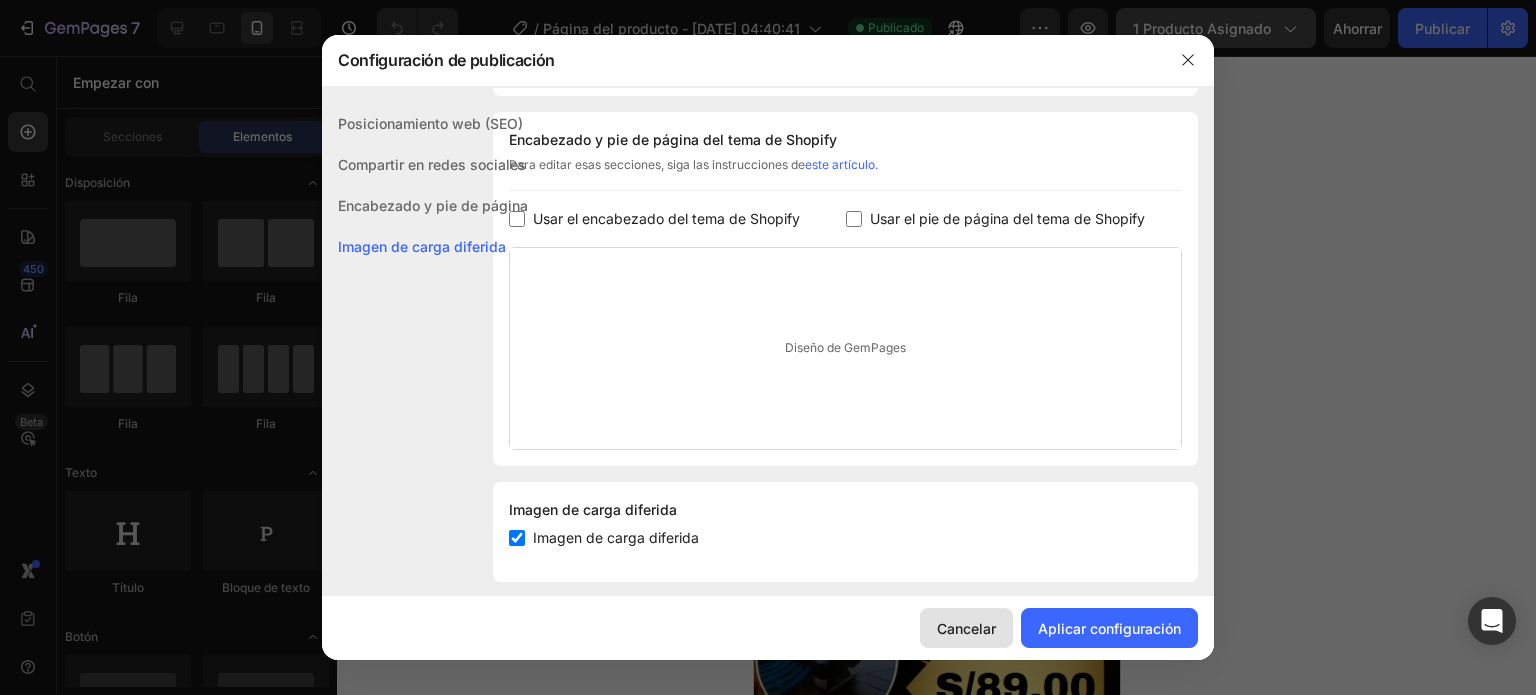 click on "Cancelar" at bounding box center (966, 628) 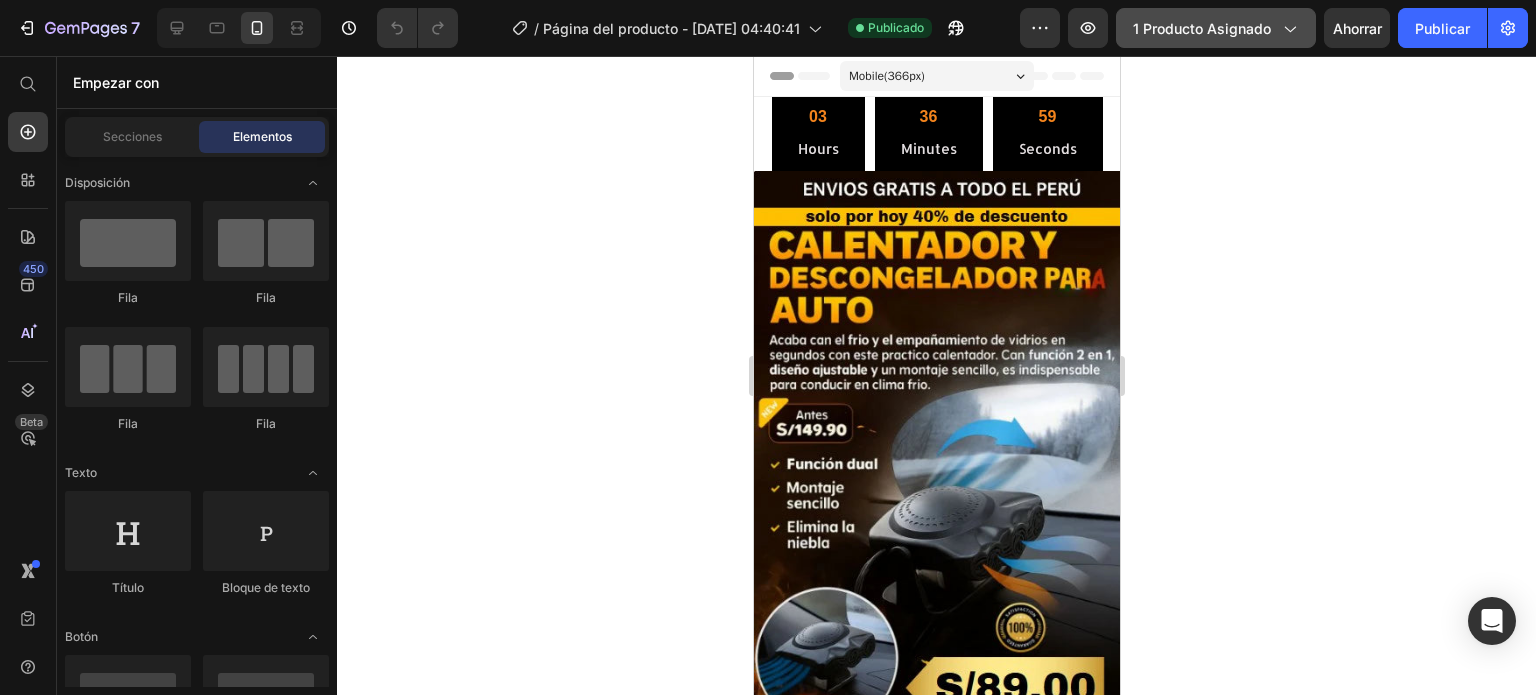click on "1 producto asignado" at bounding box center [1216, 28] 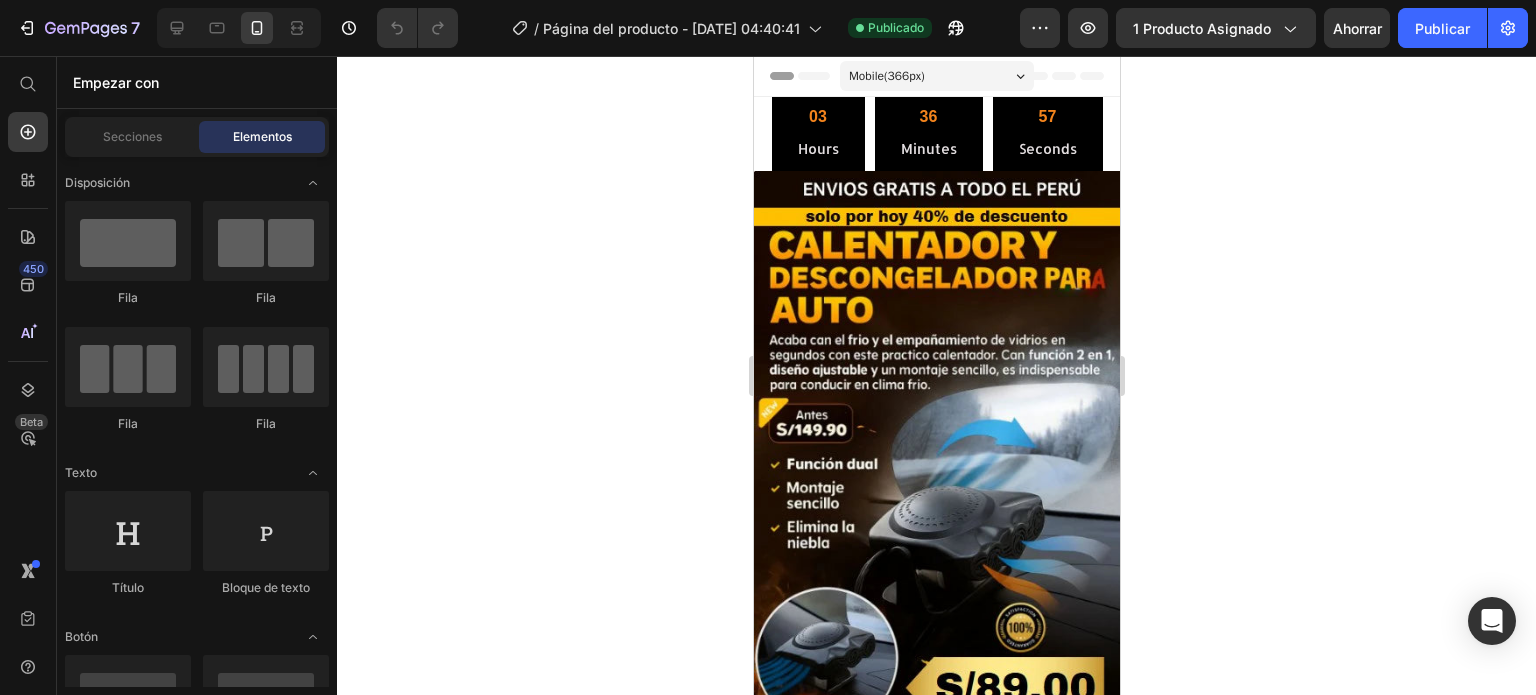 click 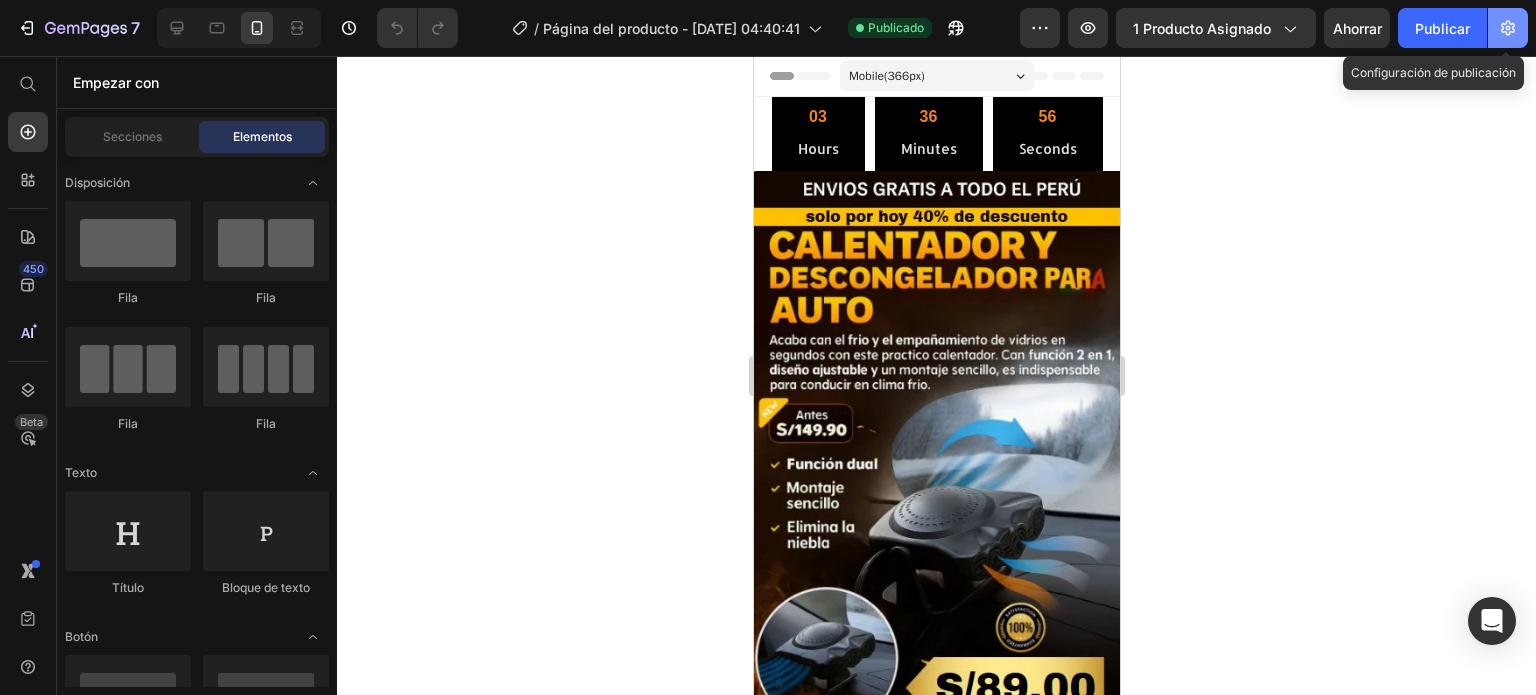 click 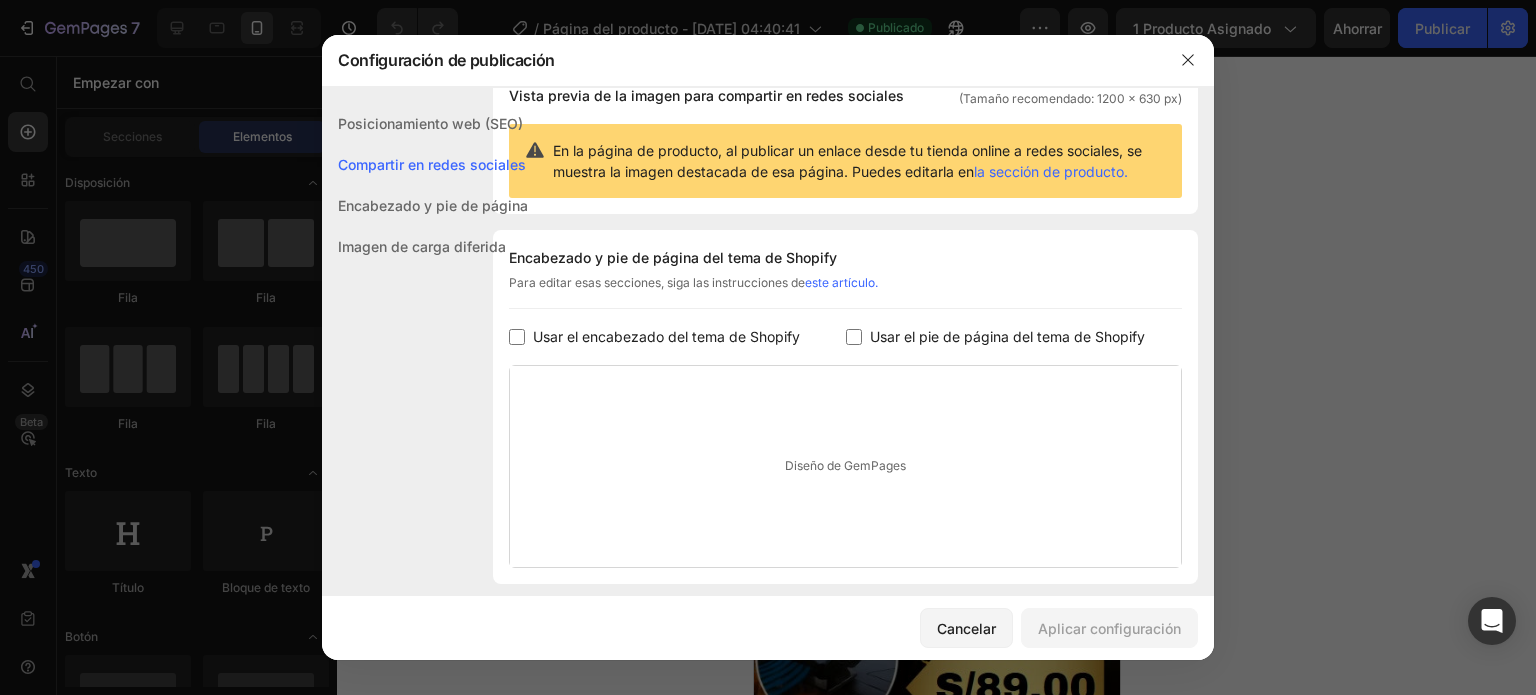 scroll, scrollTop: 0, scrollLeft: 0, axis: both 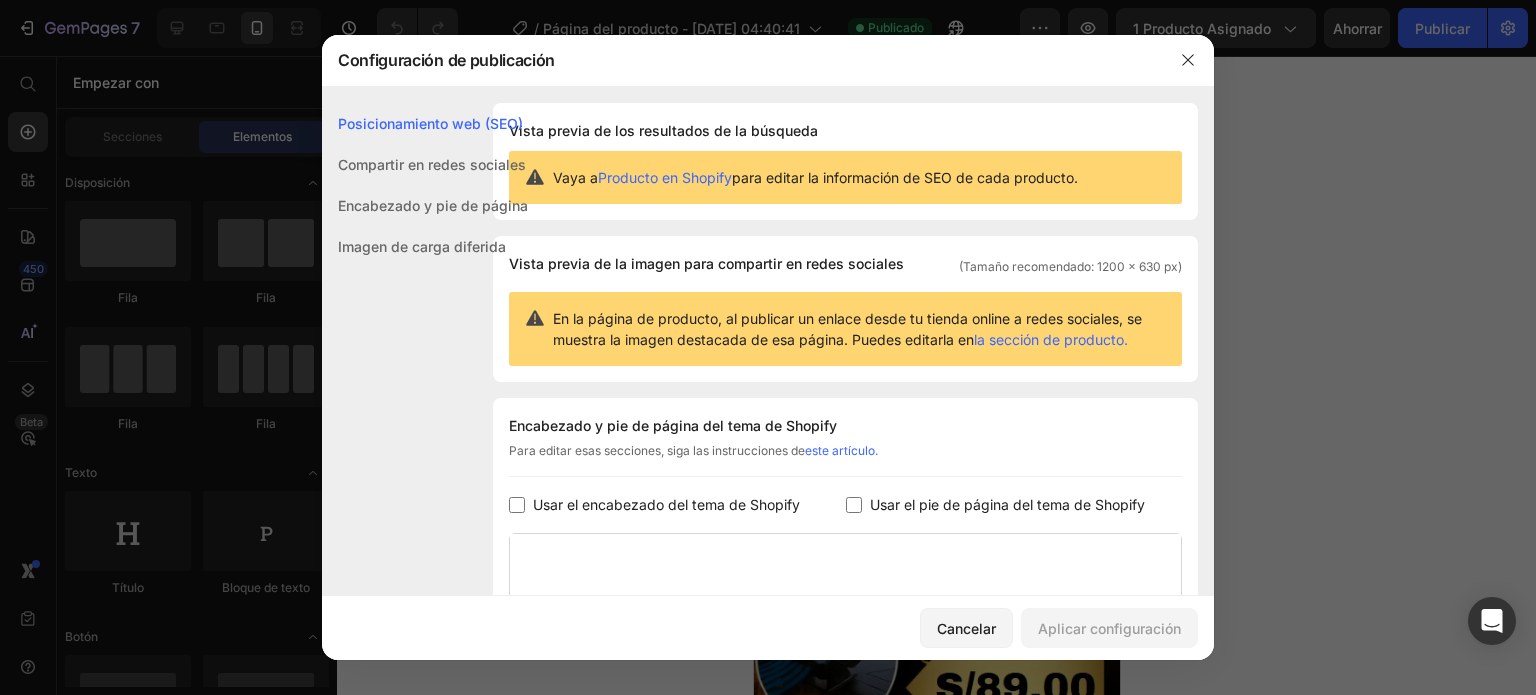 click on "Encabezado y pie de página" 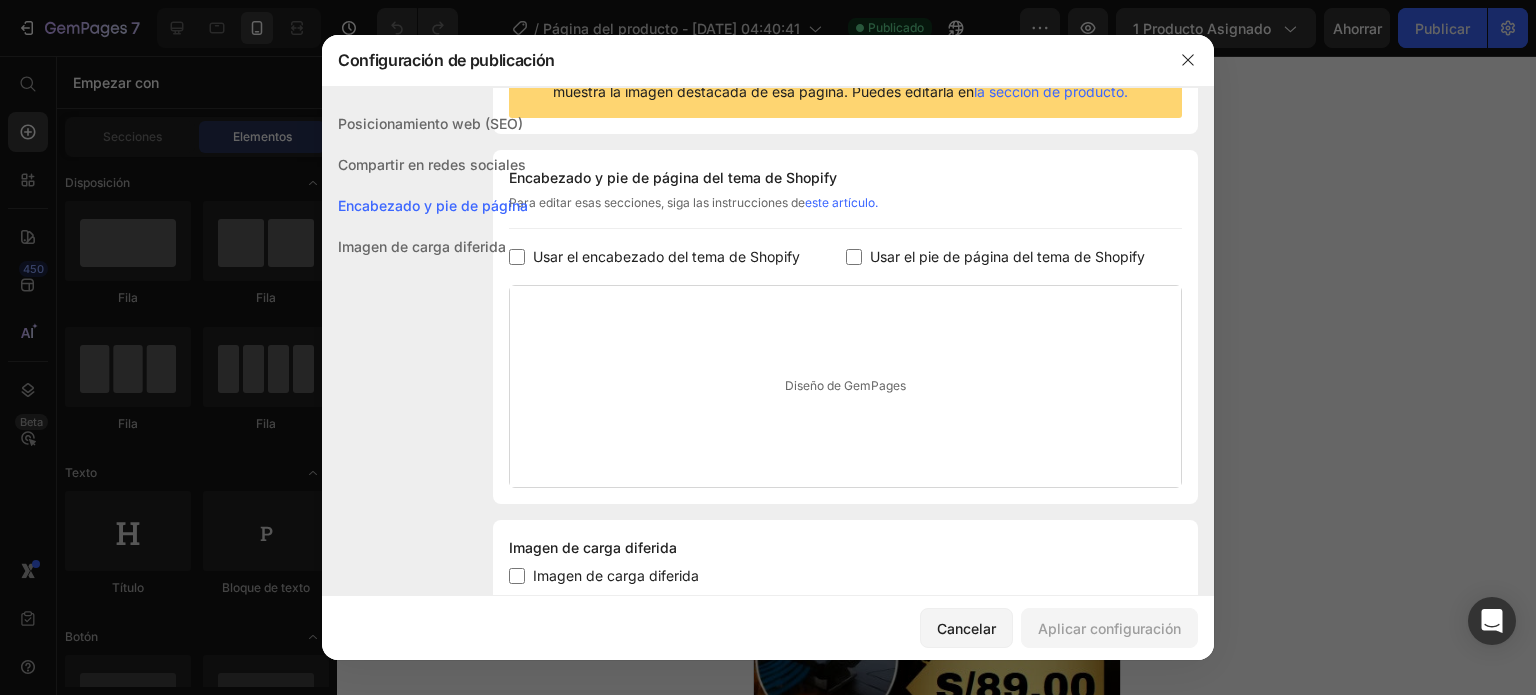 scroll, scrollTop: 291, scrollLeft: 0, axis: vertical 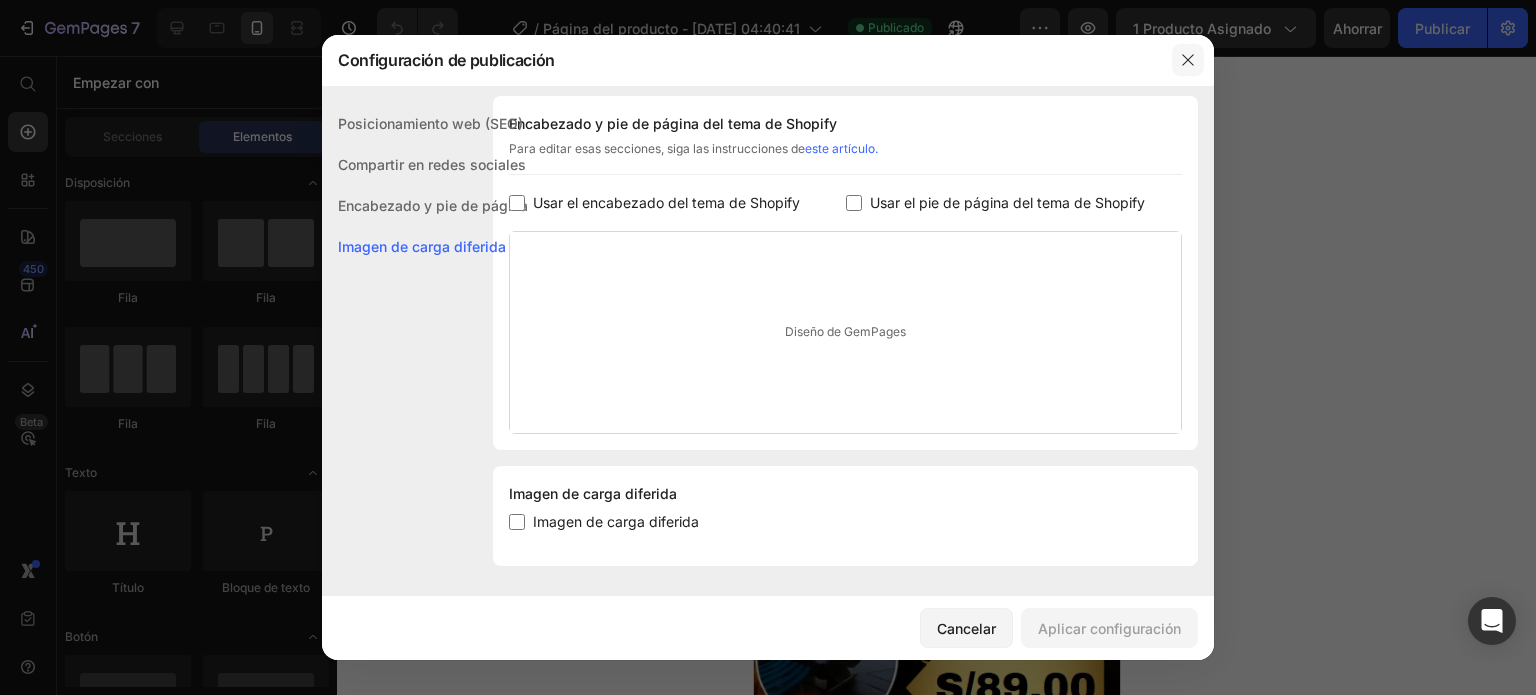 click at bounding box center [1188, 60] 